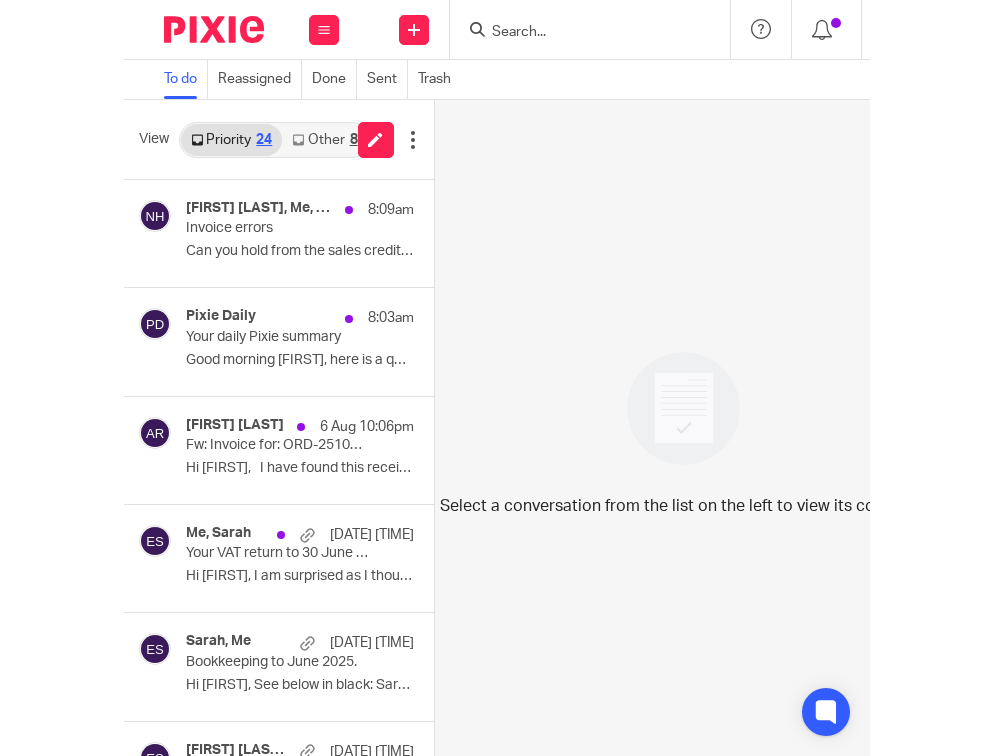 scroll, scrollTop: 0, scrollLeft: 0, axis: both 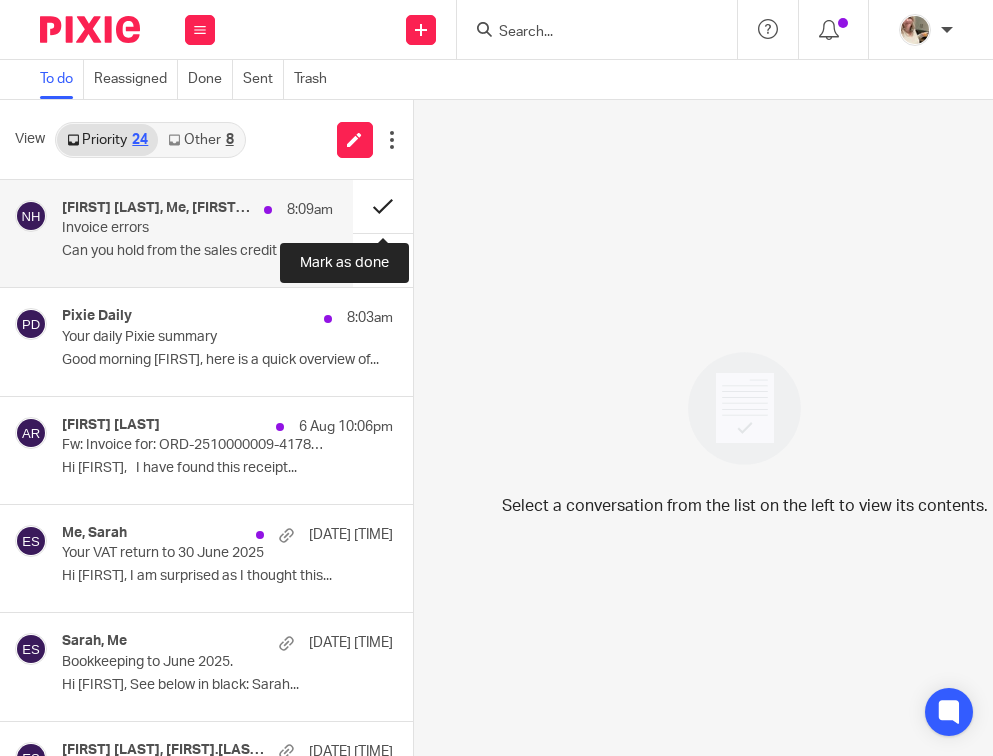 click at bounding box center (383, 206) 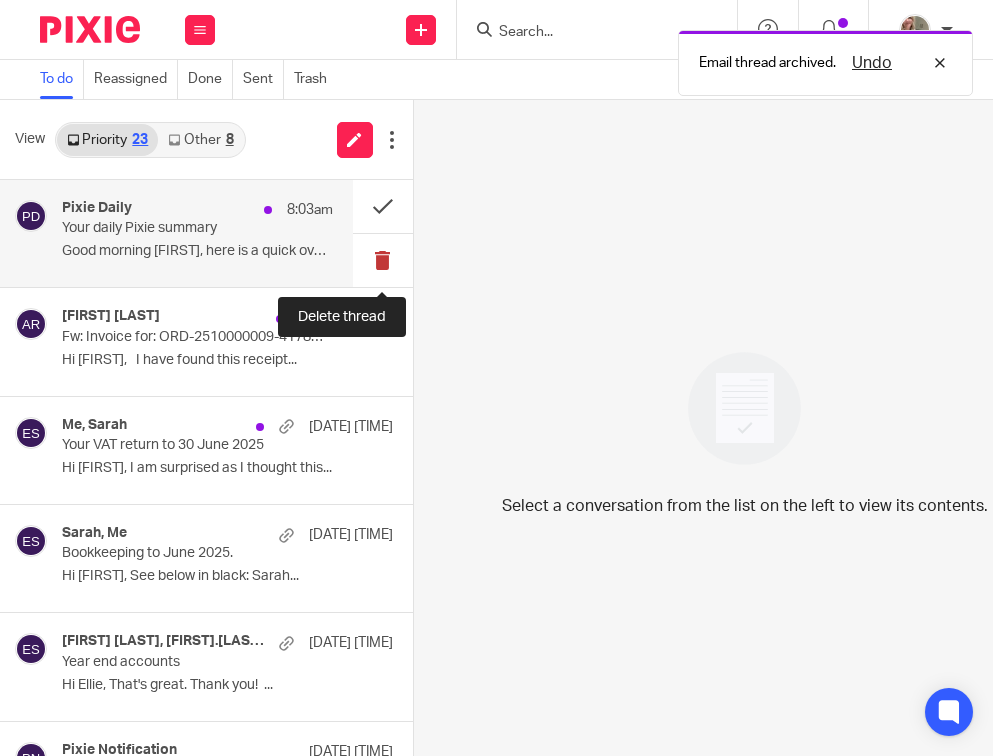 click at bounding box center (383, 260) 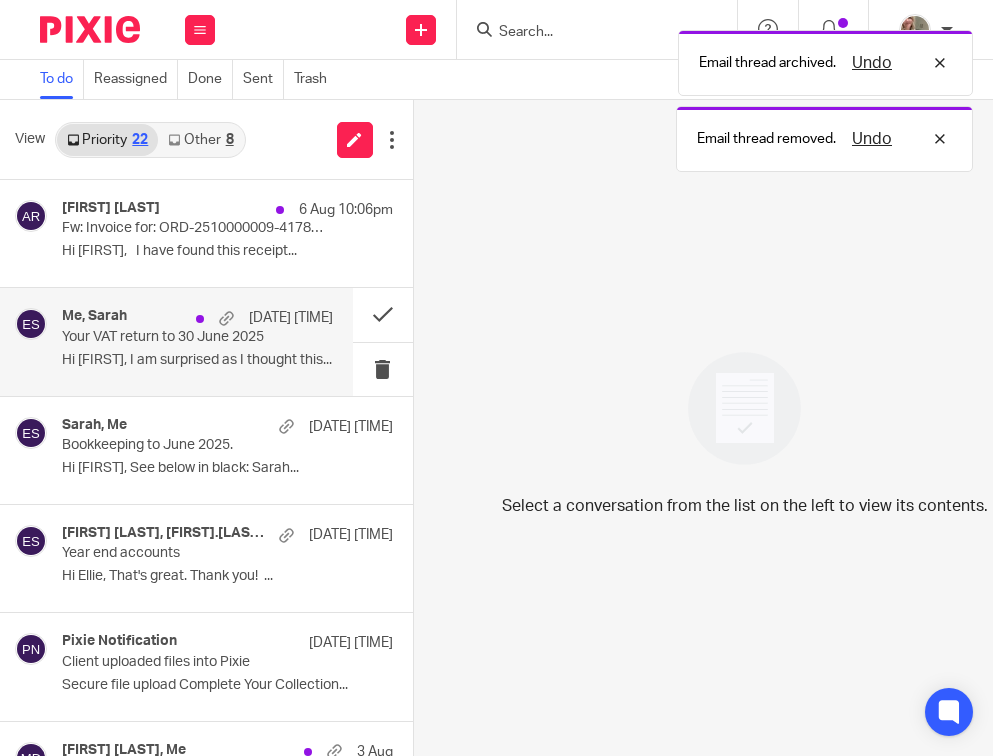 click on "Me, [FIRST]
[DATE] [TIME]   Your VAT return to [DATE]   Hi [FIRST], I am surprised as I thought this..." at bounding box center [197, 341] 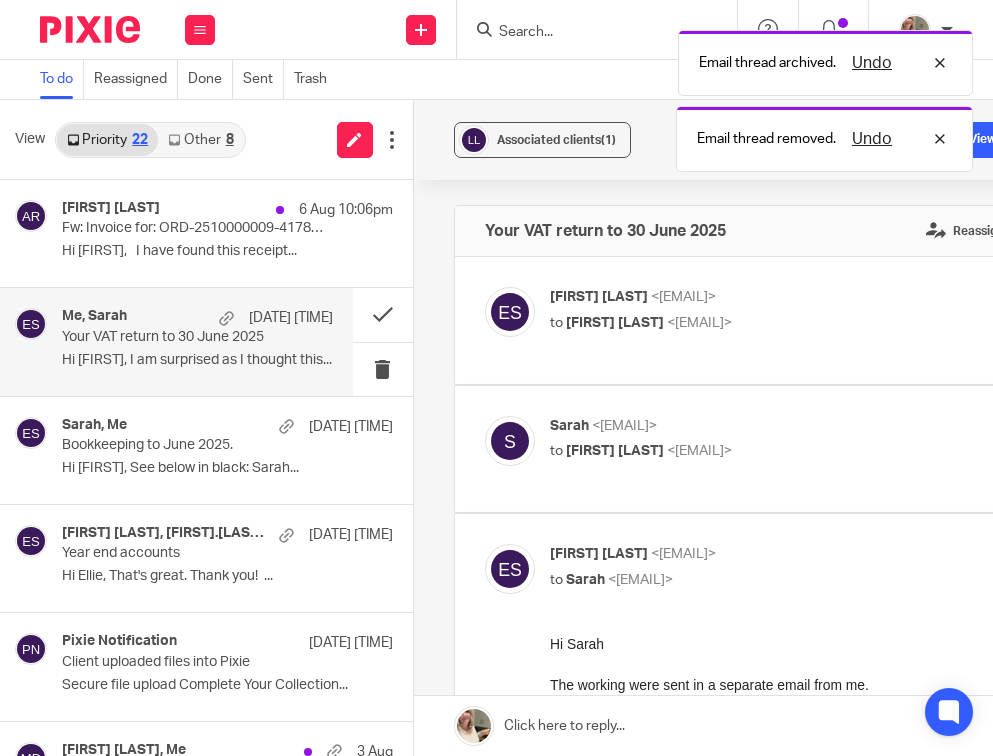 scroll, scrollTop: 0, scrollLeft: 0, axis: both 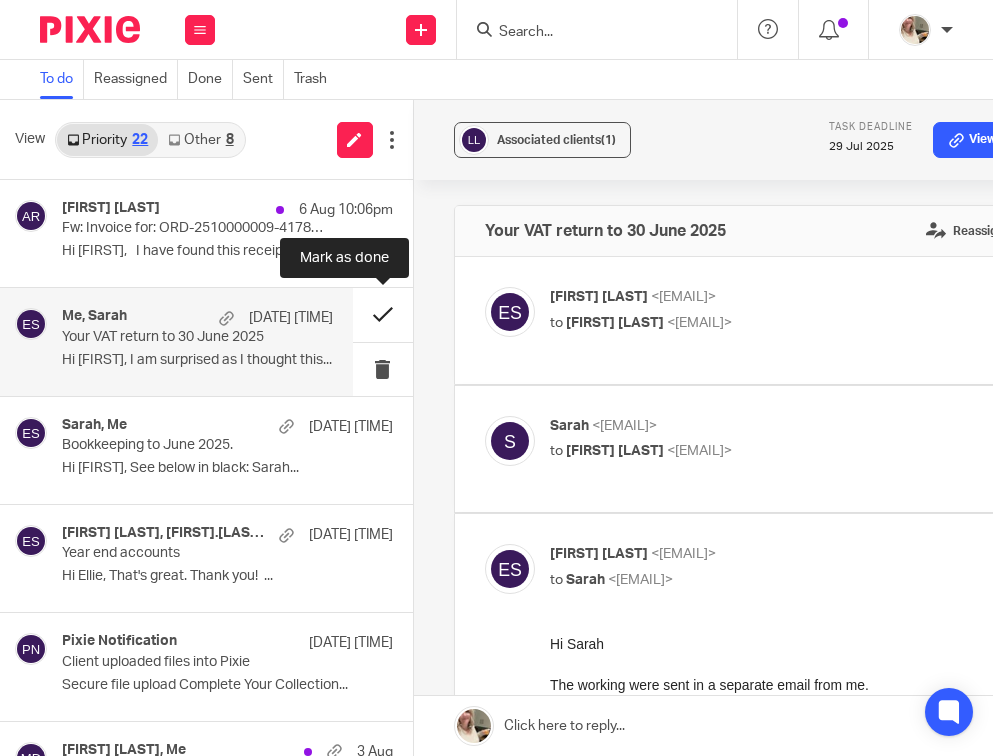 click at bounding box center [383, 314] 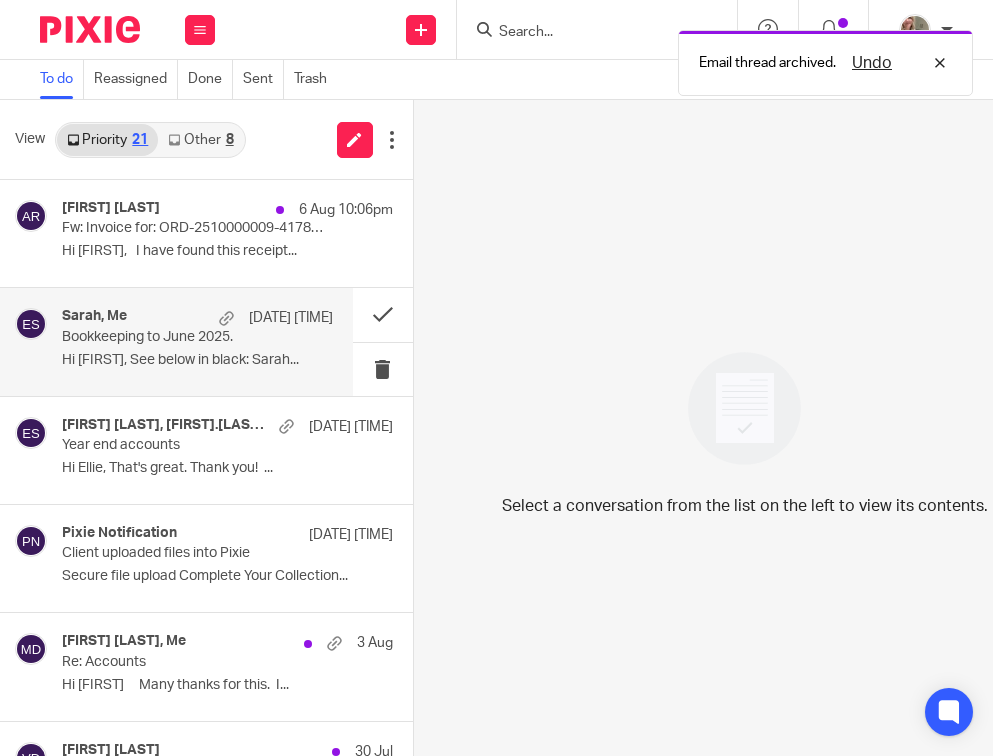 click on "[FIRST], Me
[DATE] [TIME]   Bookkeeping to [MONTH] [YEAR].   Hi [FIRST], See below in black:         [FIRST]..." at bounding box center (176, 341) 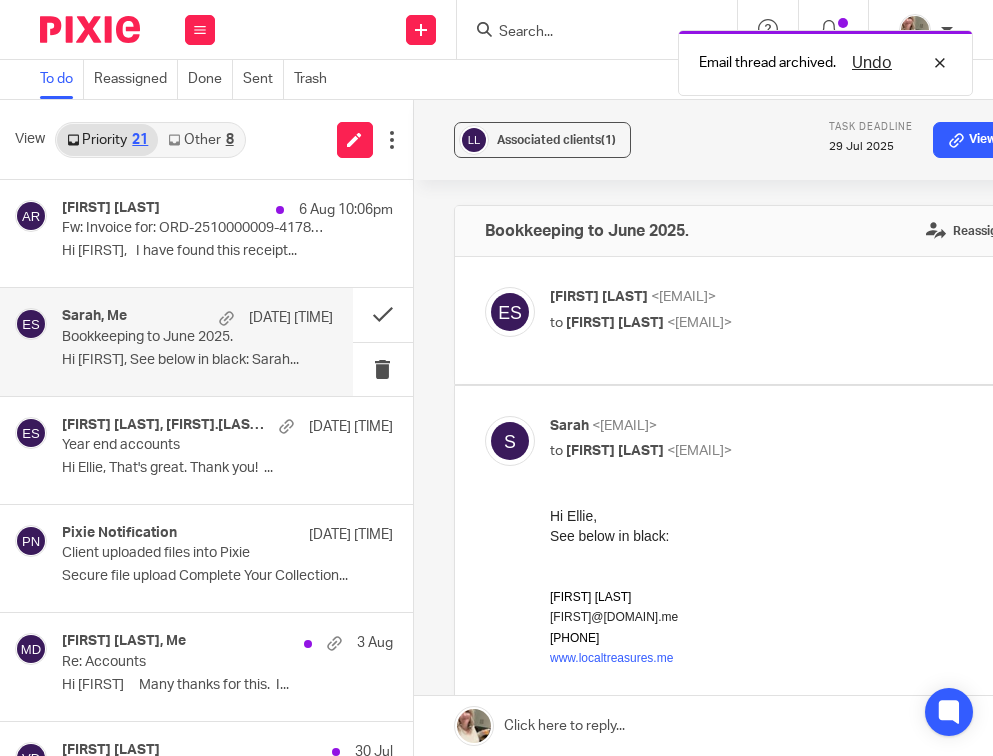scroll, scrollTop: 0, scrollLeft: 0, axis: both 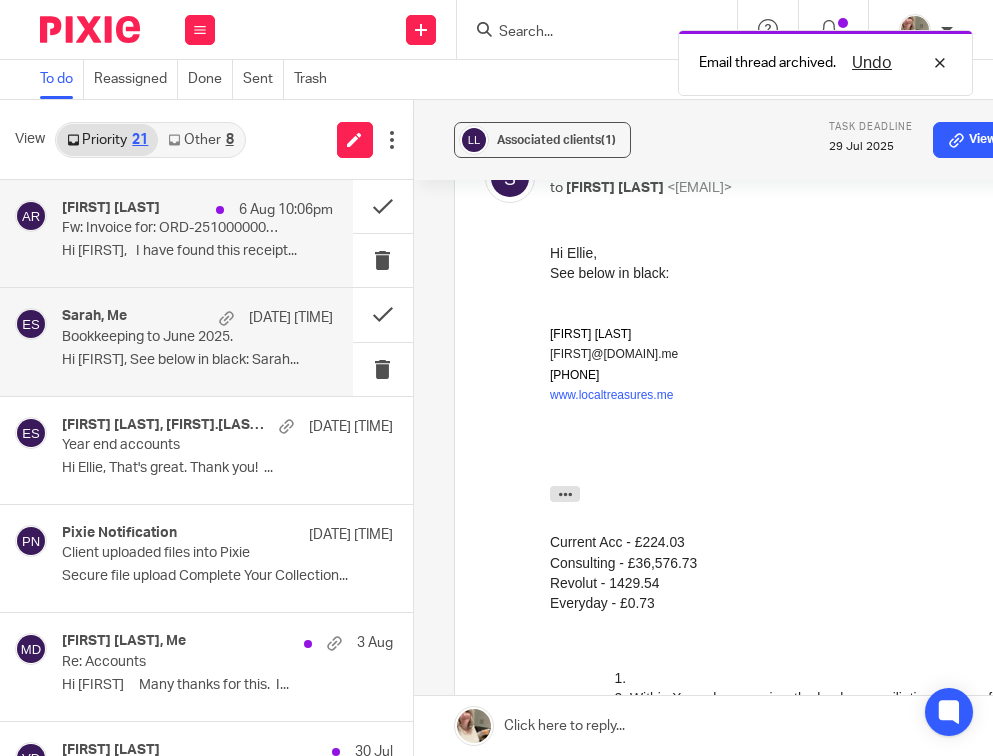 click on "Hi [FIRST],   I have found this receipt..." at bounding box center [197, 251] 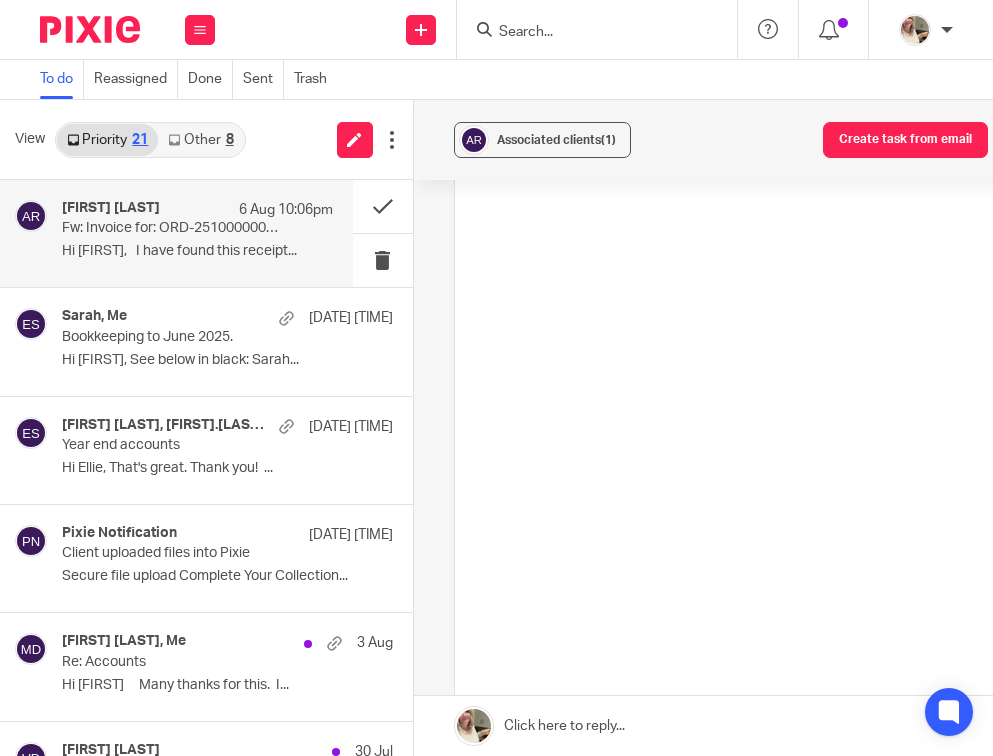scroll, scrollTop: 0, scrollLeft: 0, axis: both 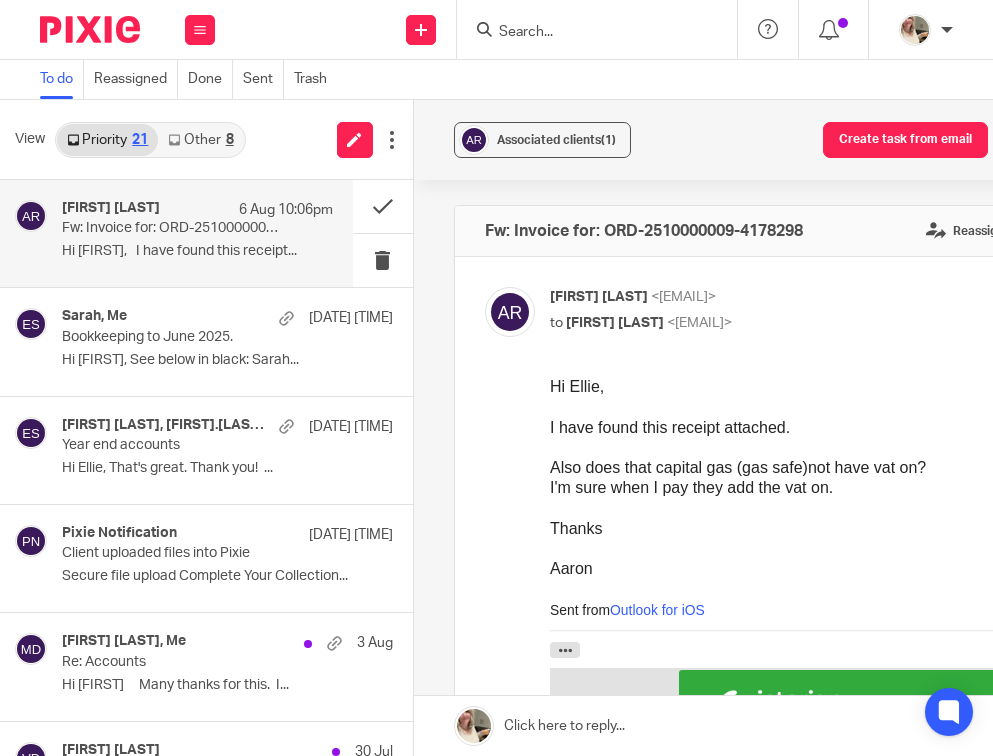 click at bounding box center [828, 726] 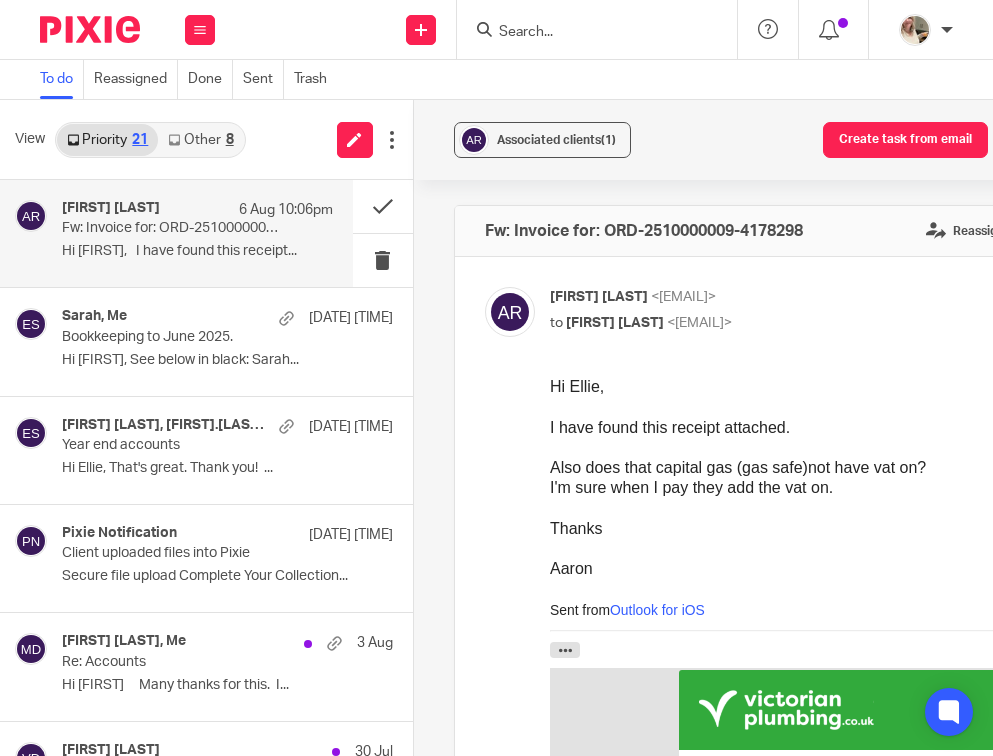 scroll, scrollTop: 0, scrollLeft: 0, axis: both 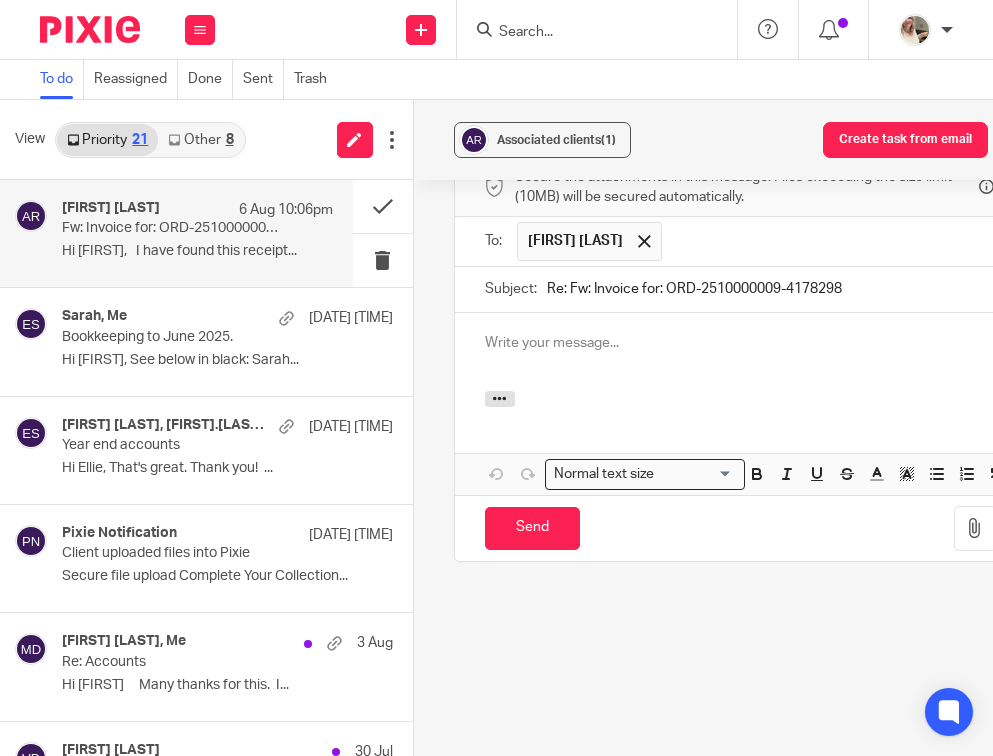 type 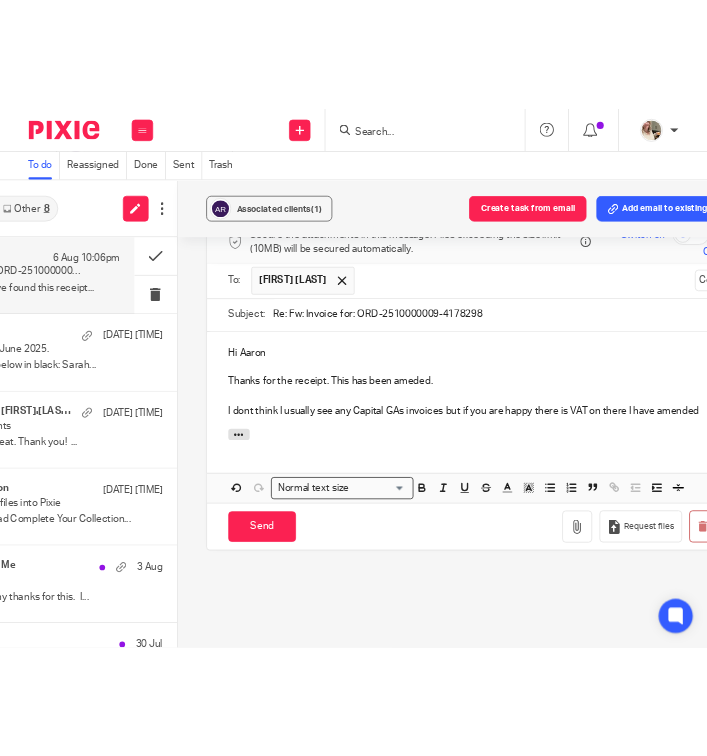 scroll, scrollTop: 0, scrollLeft: 179, axis: horizontal 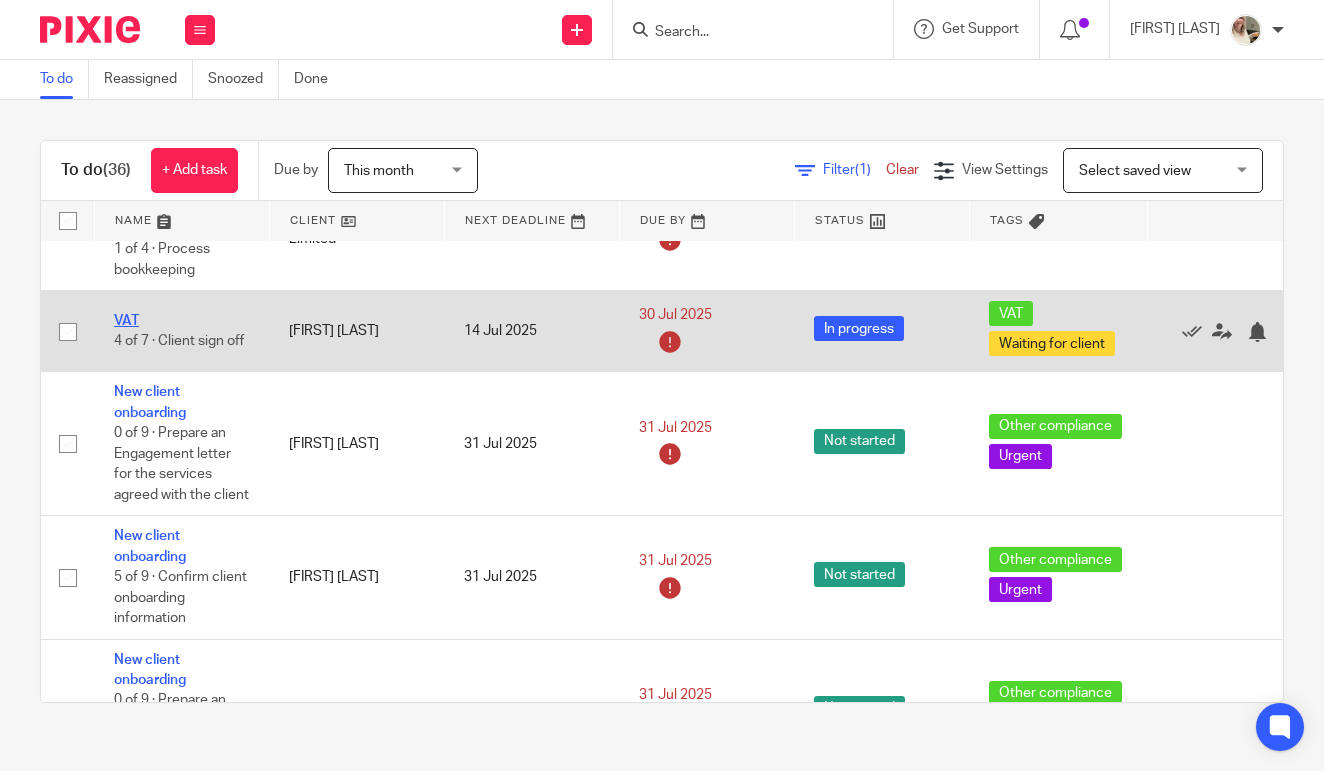 click on "VAT" at bounding box center [126, 321] 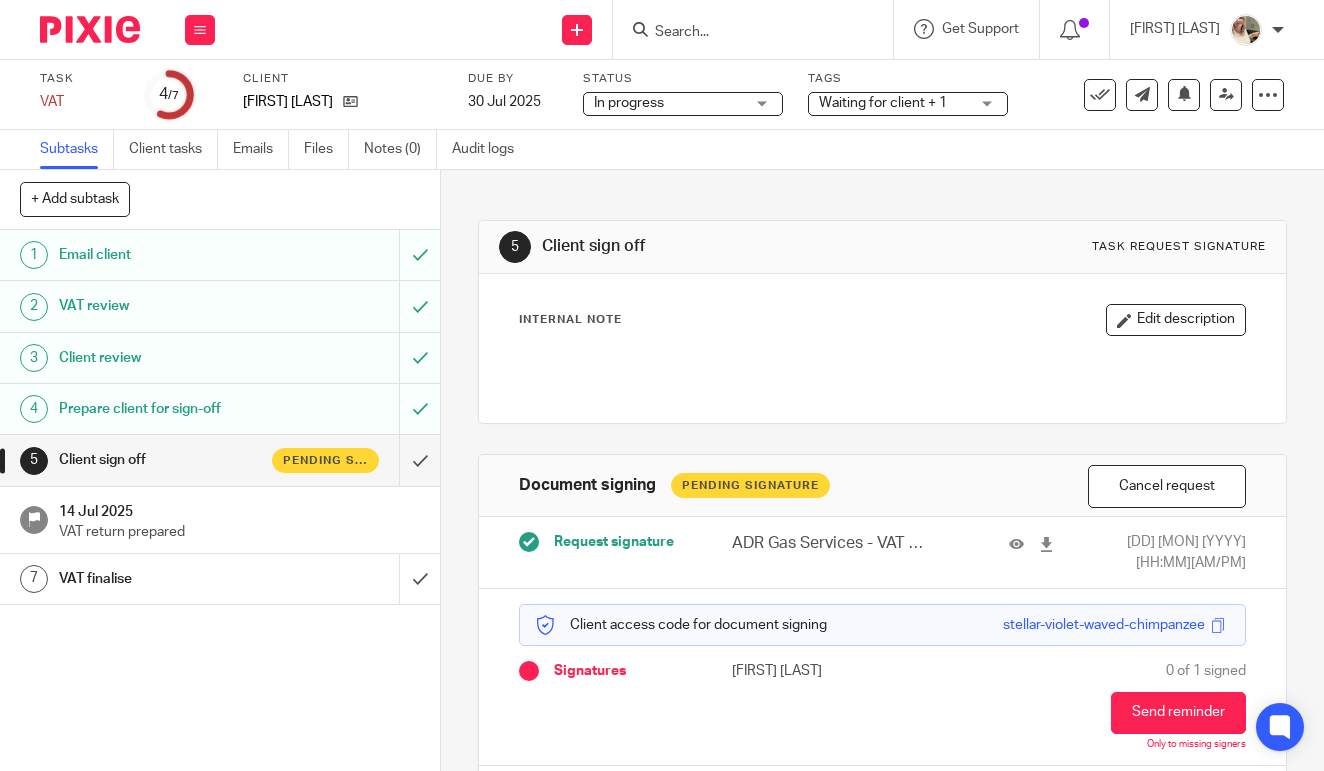 scroll, scrollTop: 0, scrollLeft: 0, axis: both 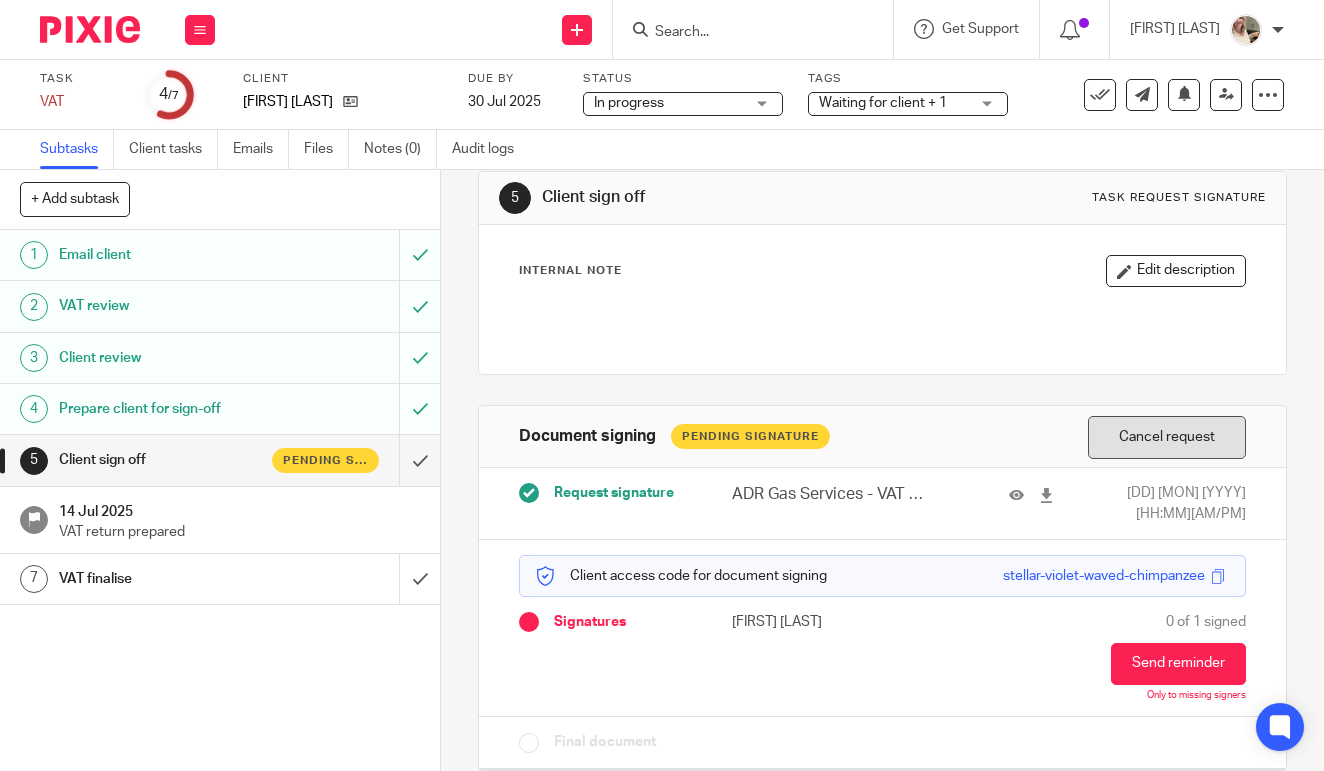 click on "Cancel request" at bounding box center [1167, 437] 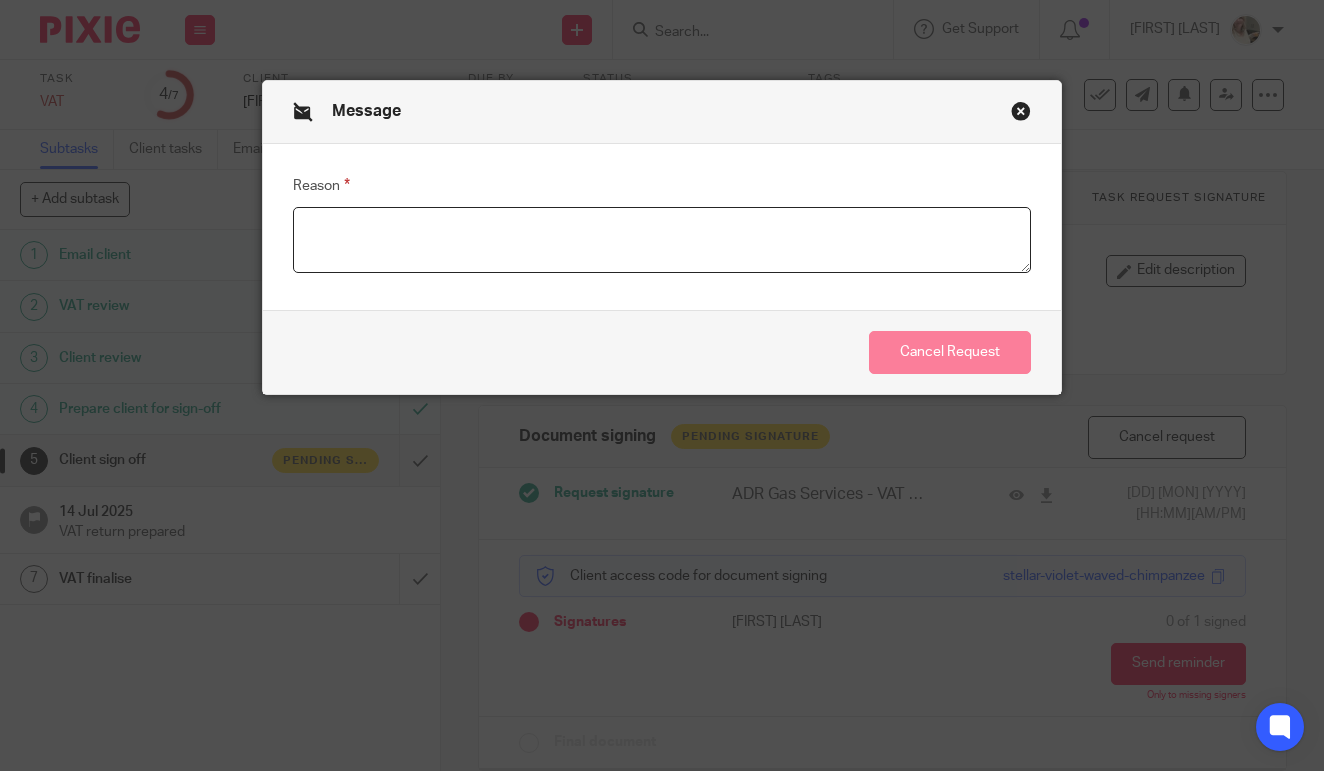 click on "Reason" at bounding box center [662, 240] 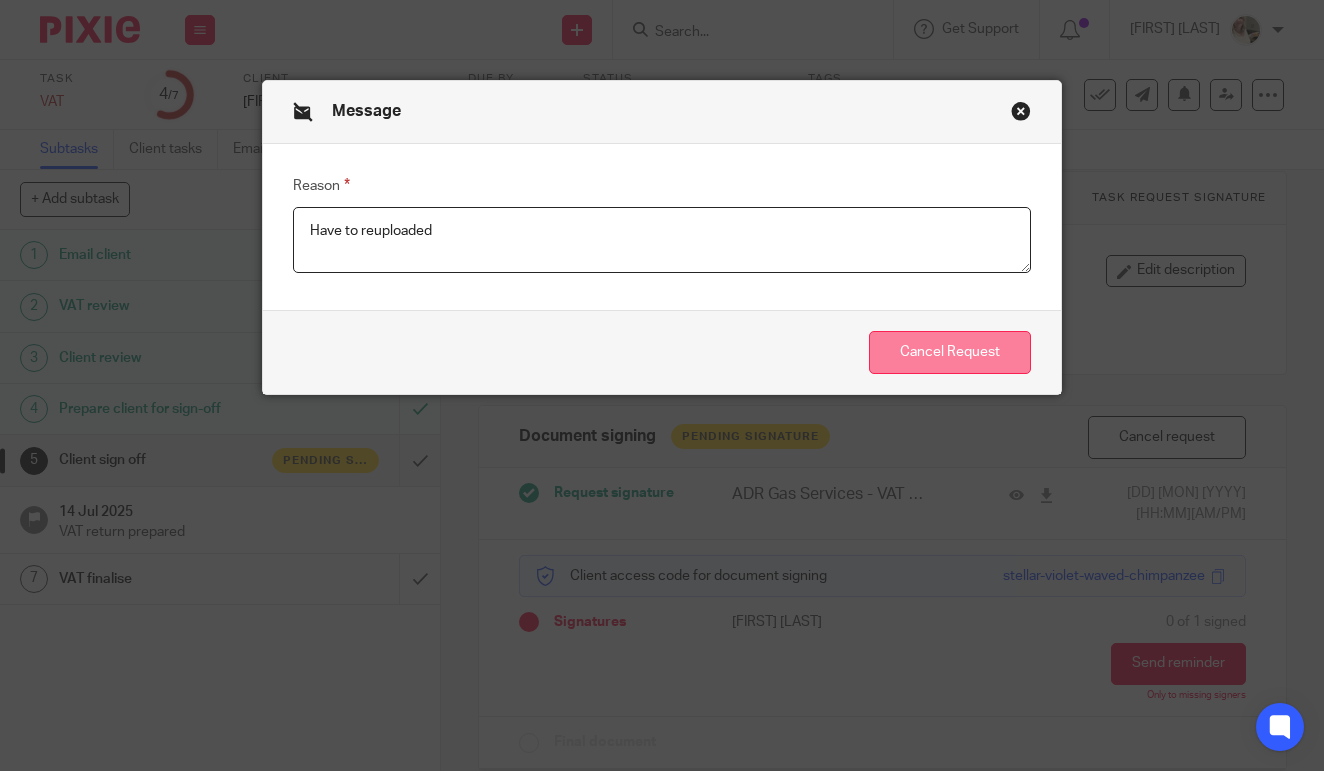 type on "Have to reuploaded" 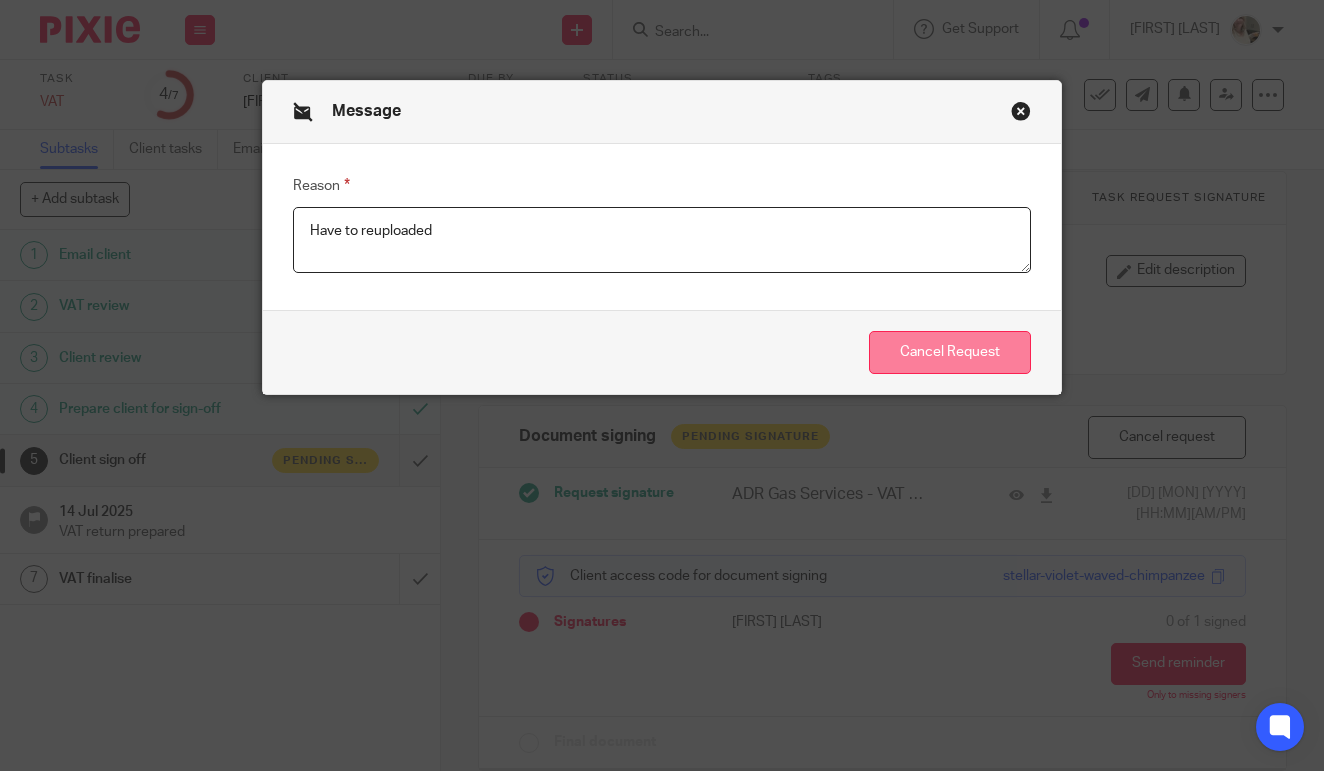 click on "Cancel Request" at bounding box center (950, 352) 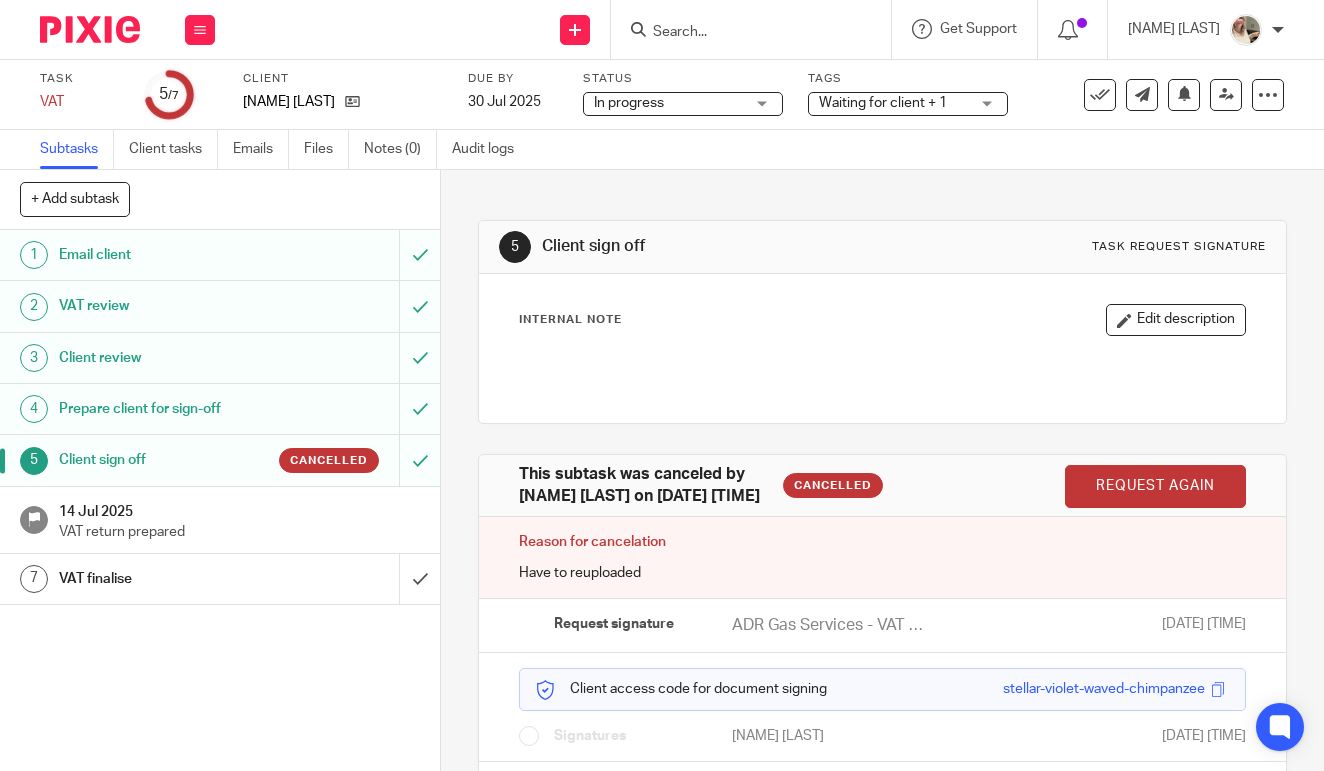 scroll, scrollTop: 0, scrollLeft: 0, axis: both 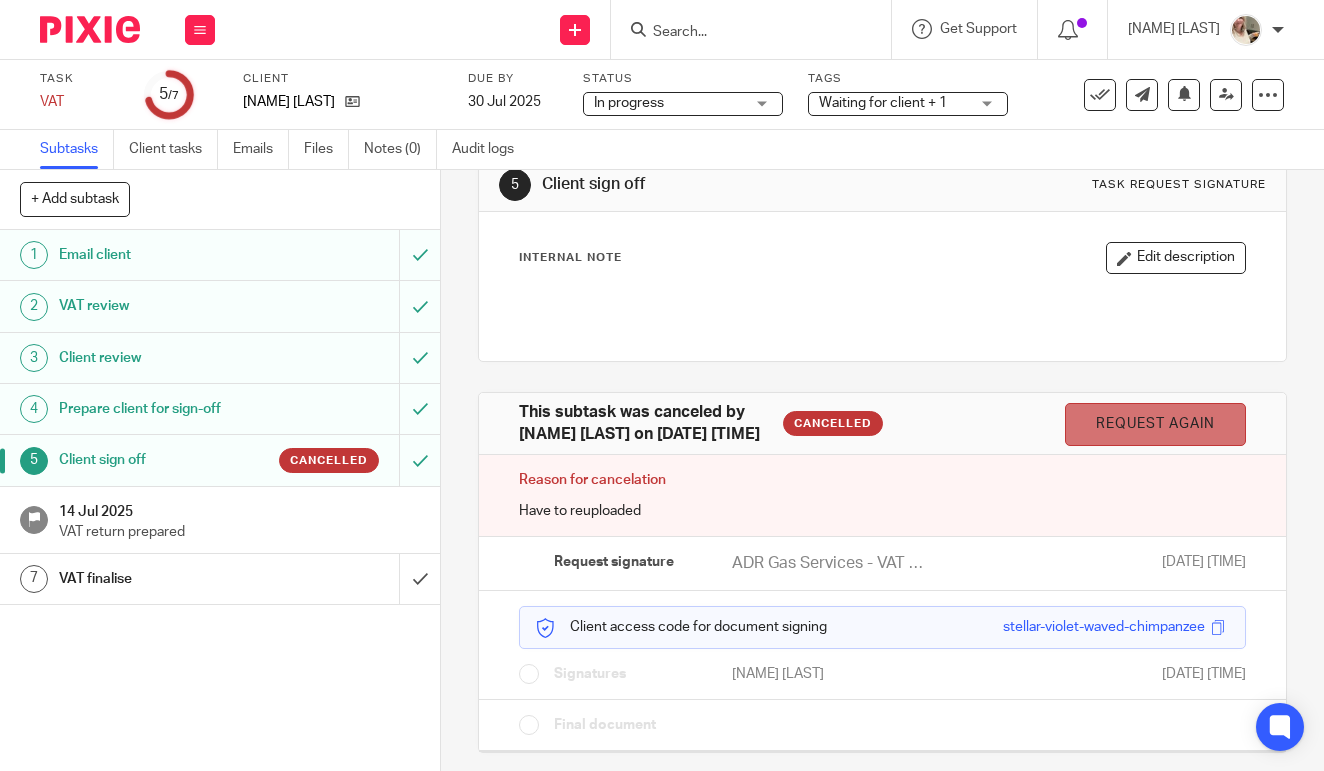 click on "Request again" at bounding box center [1155, 424] 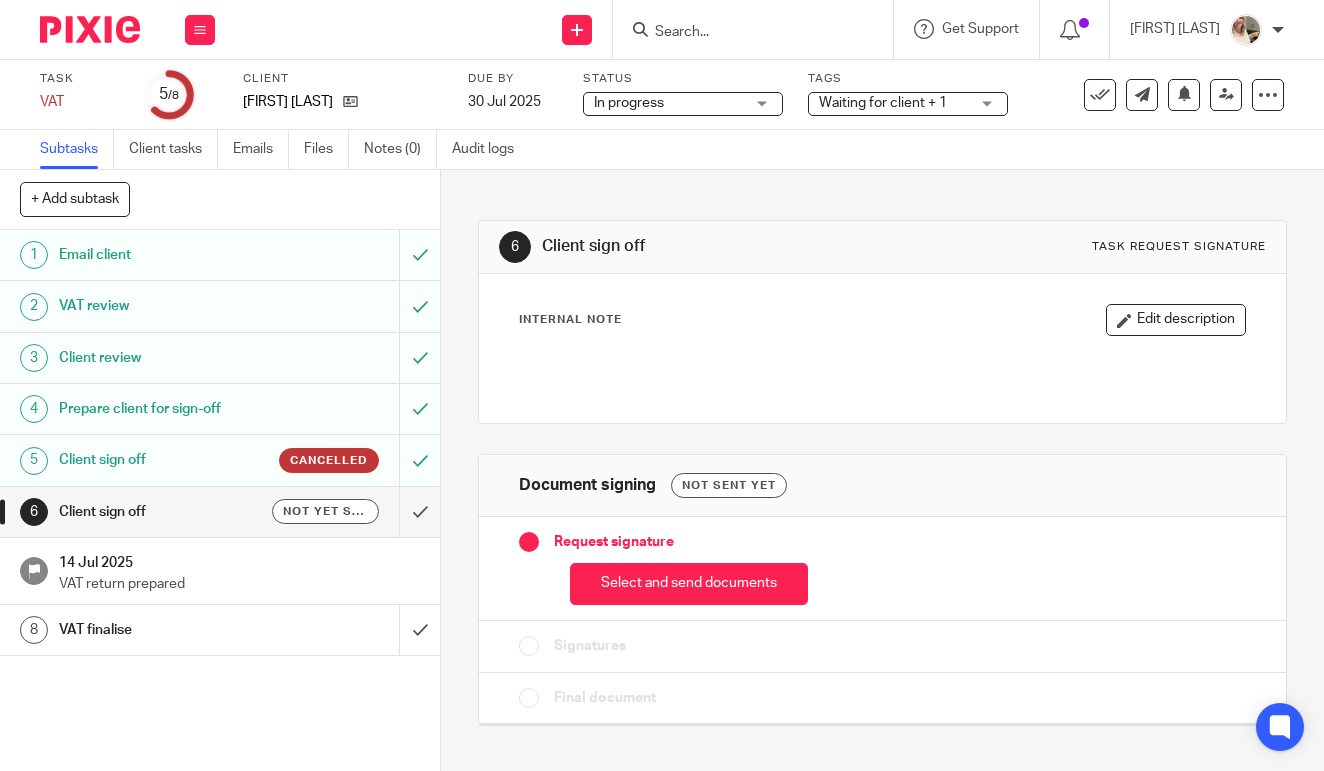 scroll, scrollTop: 0, scrollLeft: 0, axis: both 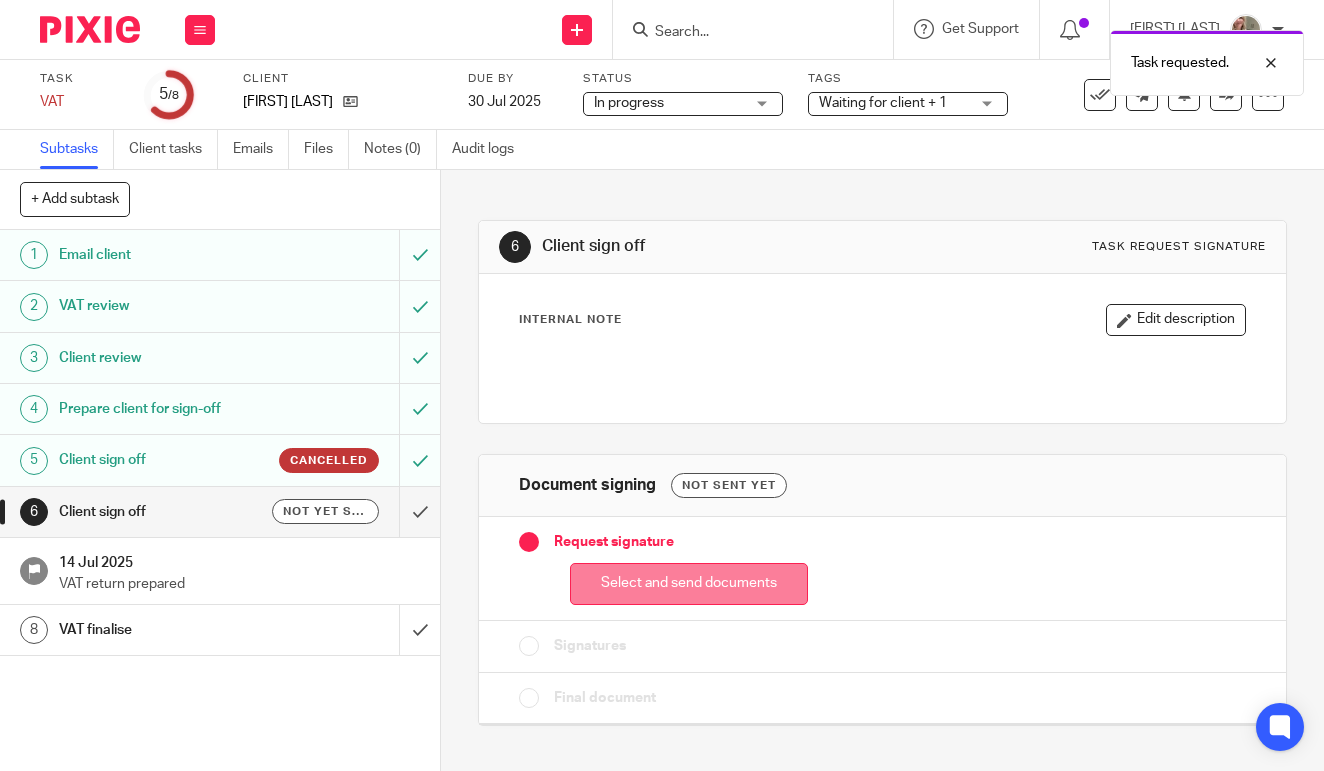 click on "Select and send documents" at bounding box center (689, 584) 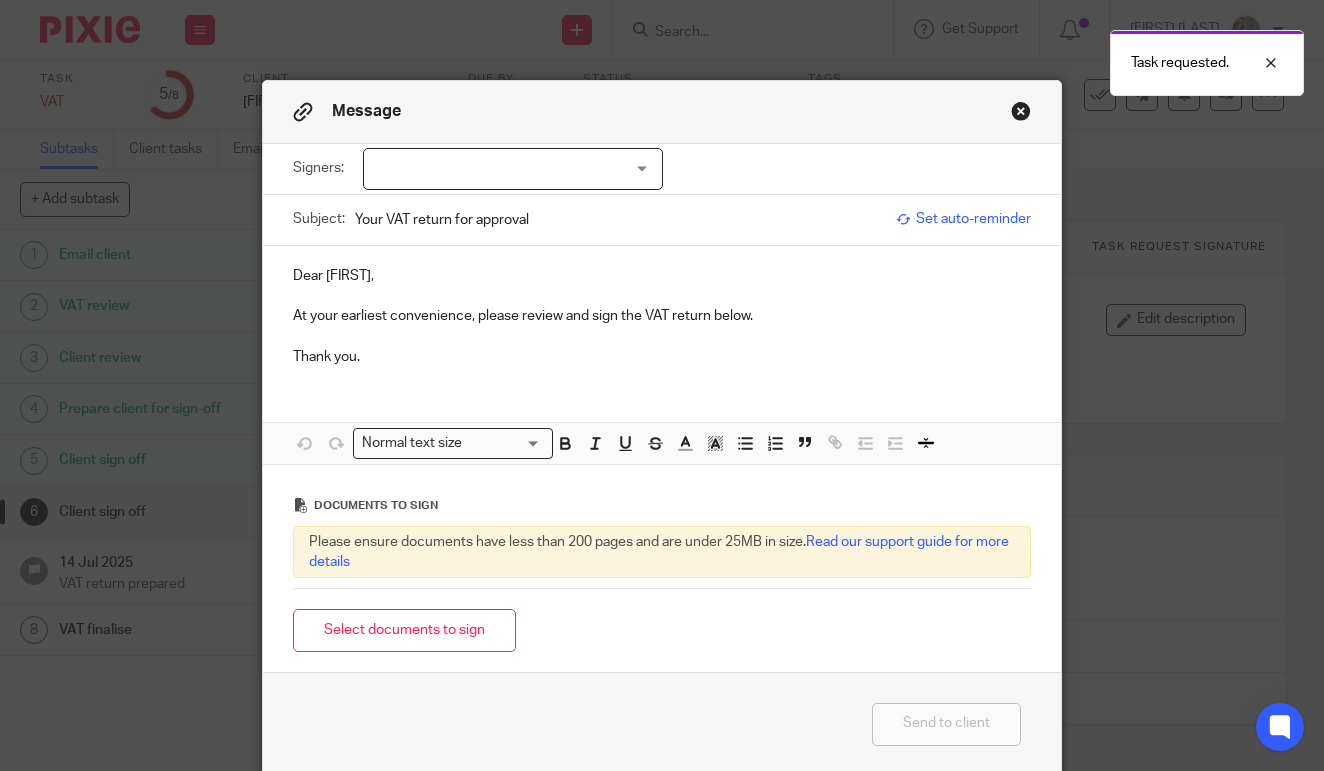 click at bounding box center [513, 169] 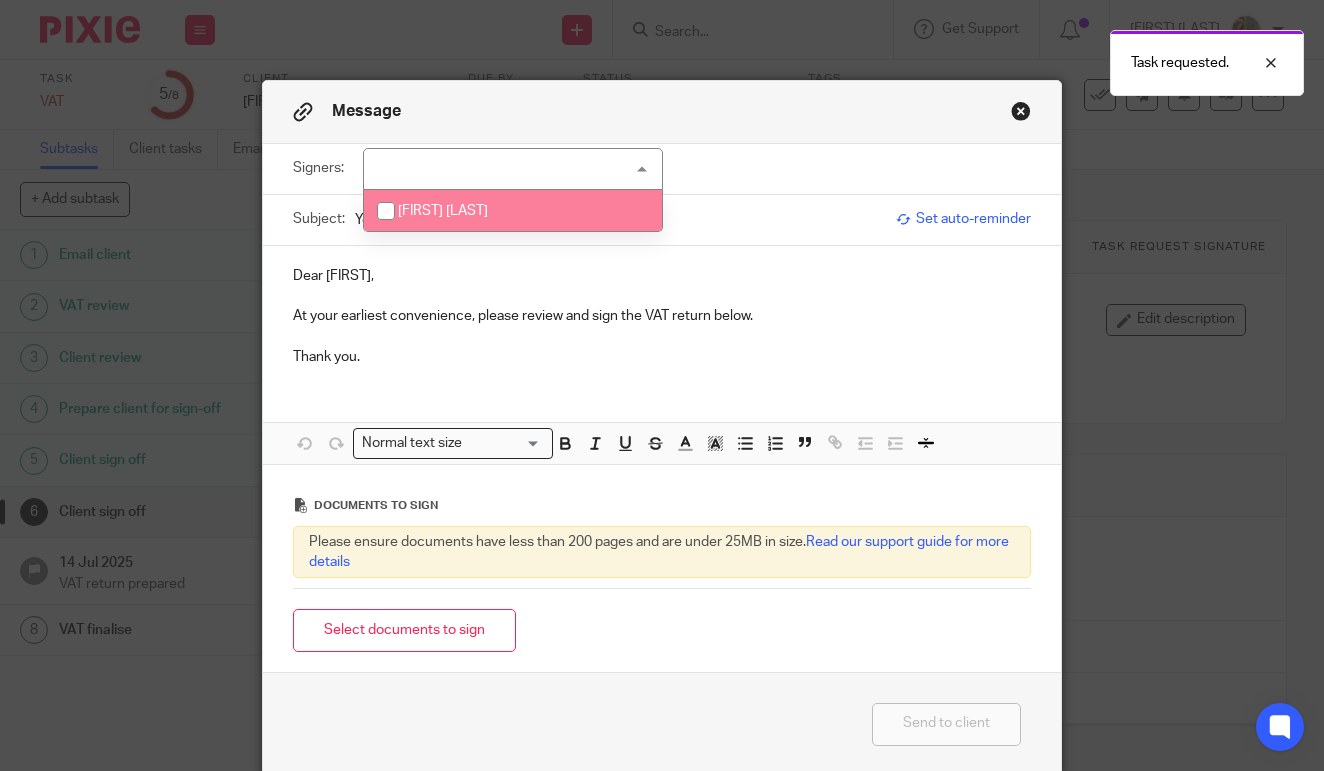 click on "[FIRST] [LAST]" at bounding box center [513, 210] 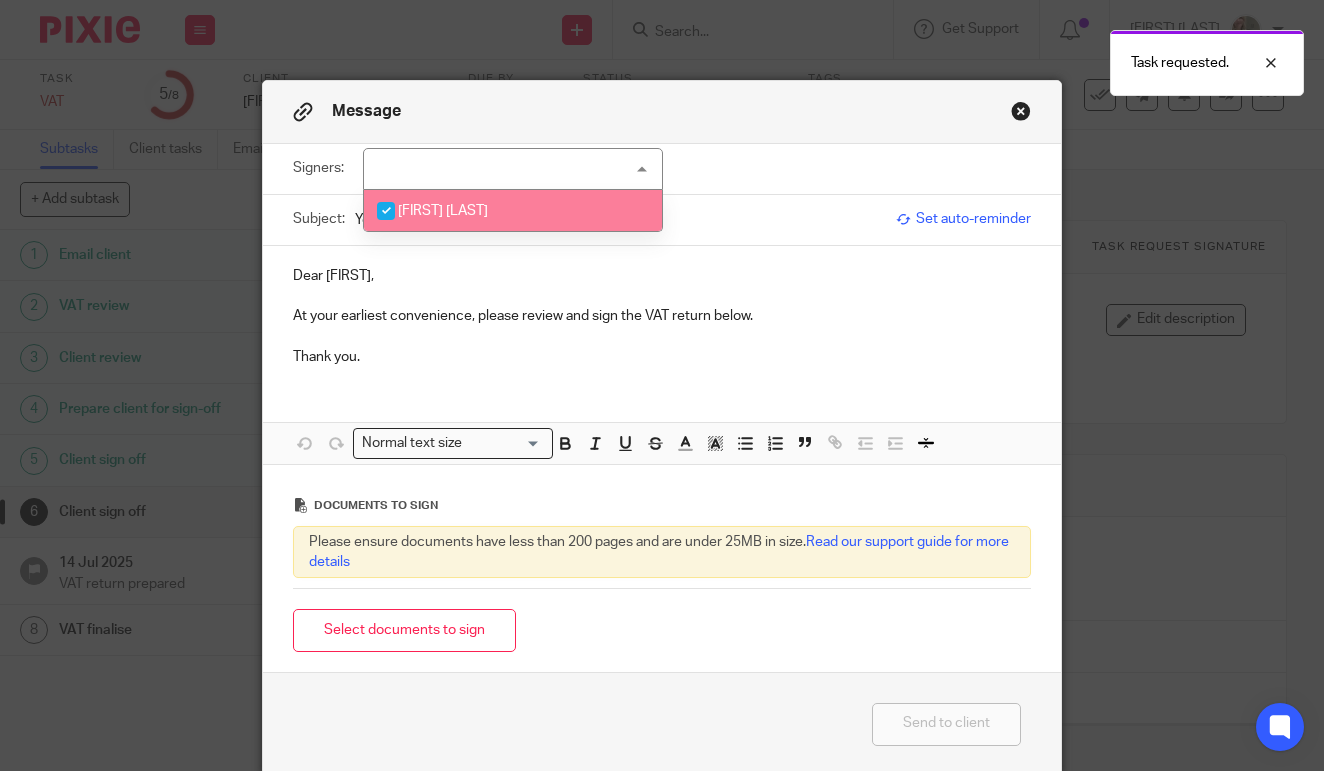 checkbox on "true" 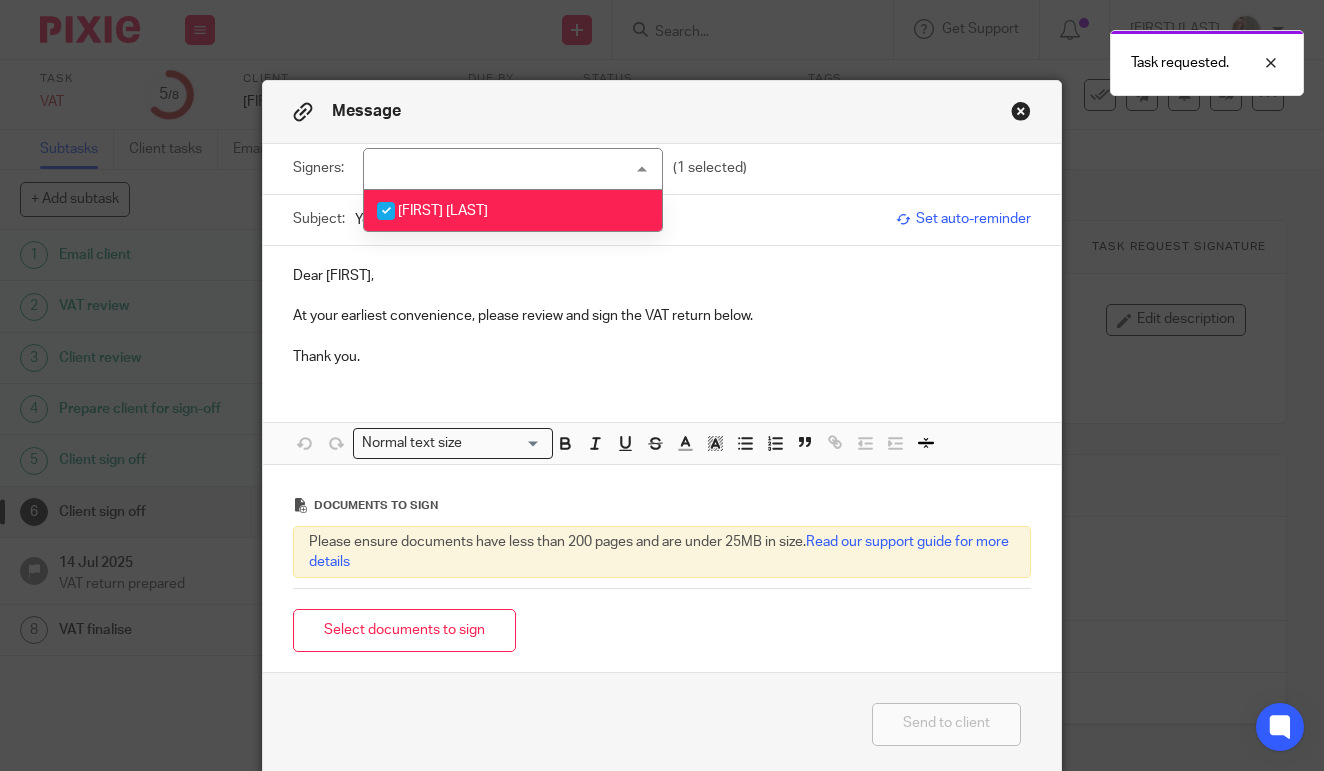 click on "Dear [FIRST]," at bounding box center [662, 276] 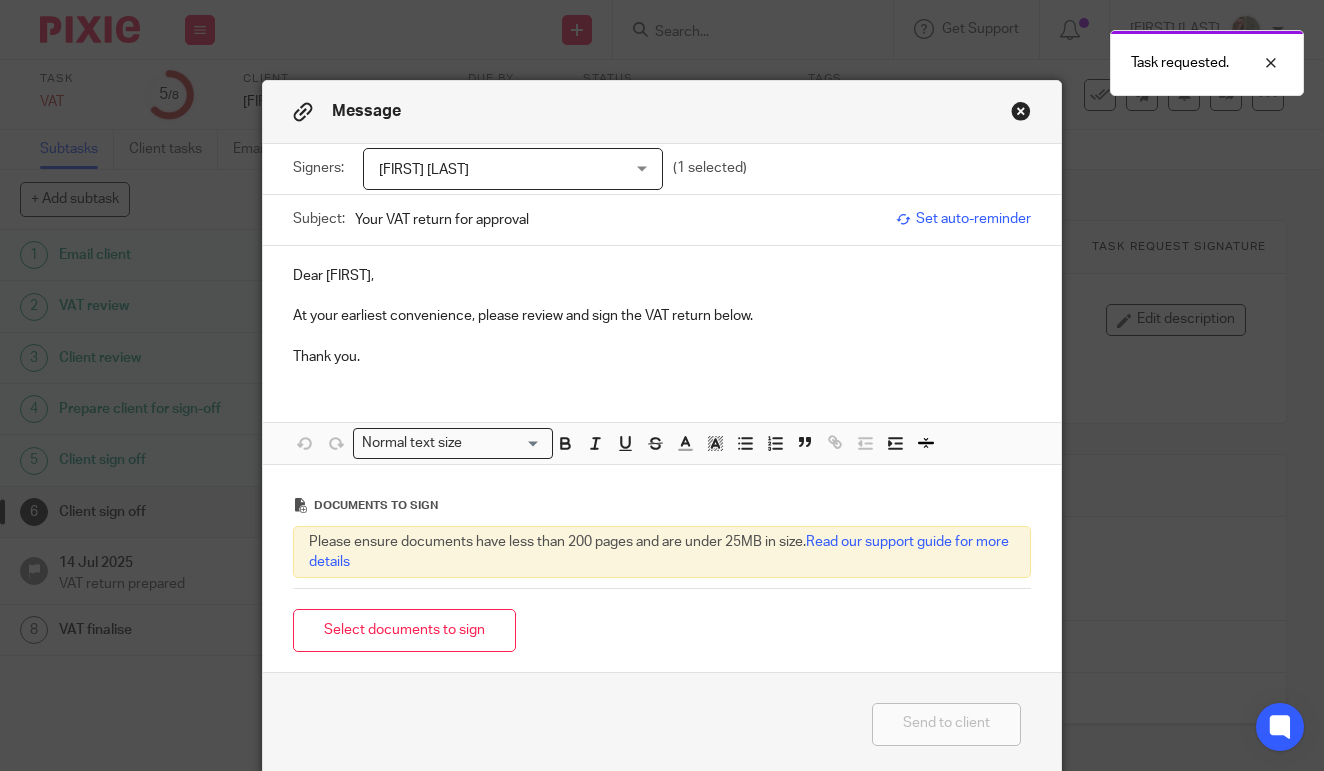 click on "Your VAT return for approval" at bounding box center (620, 219) 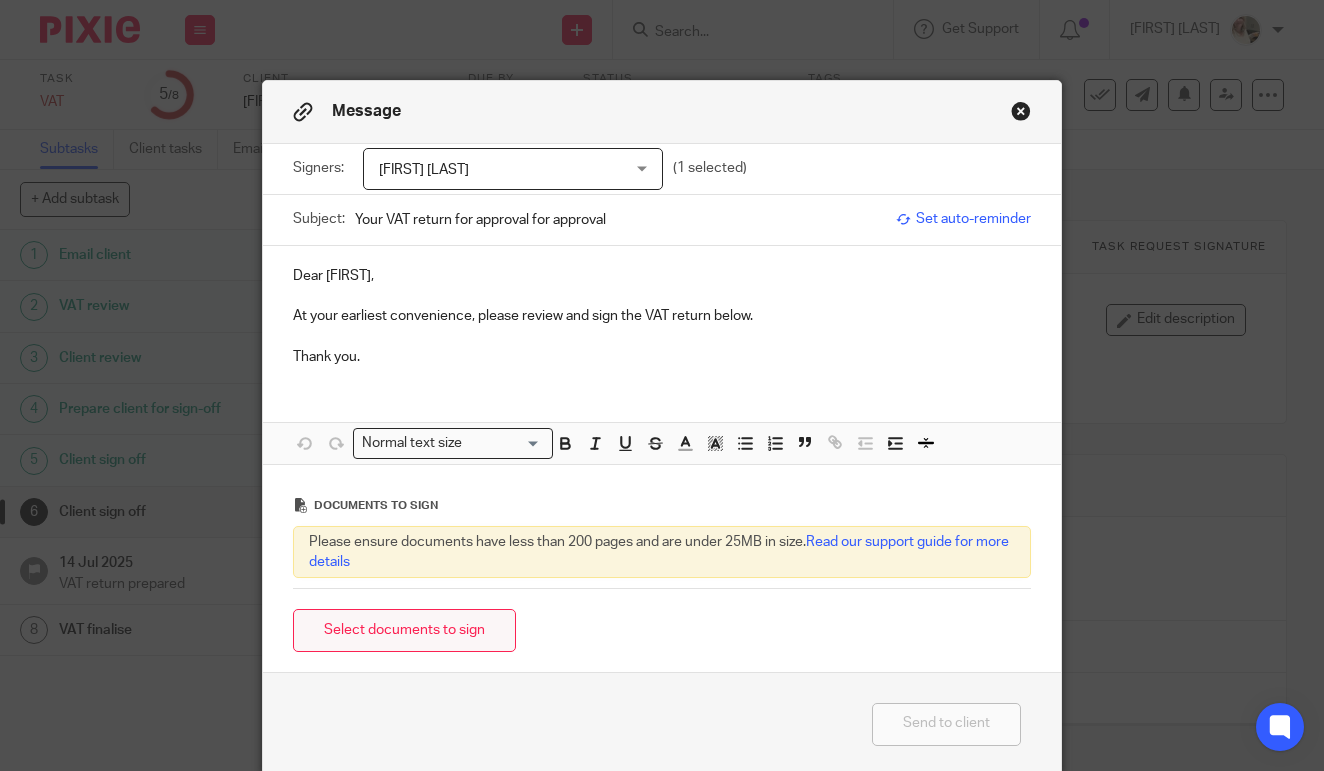 type on "Your VAT return for approval for approval" 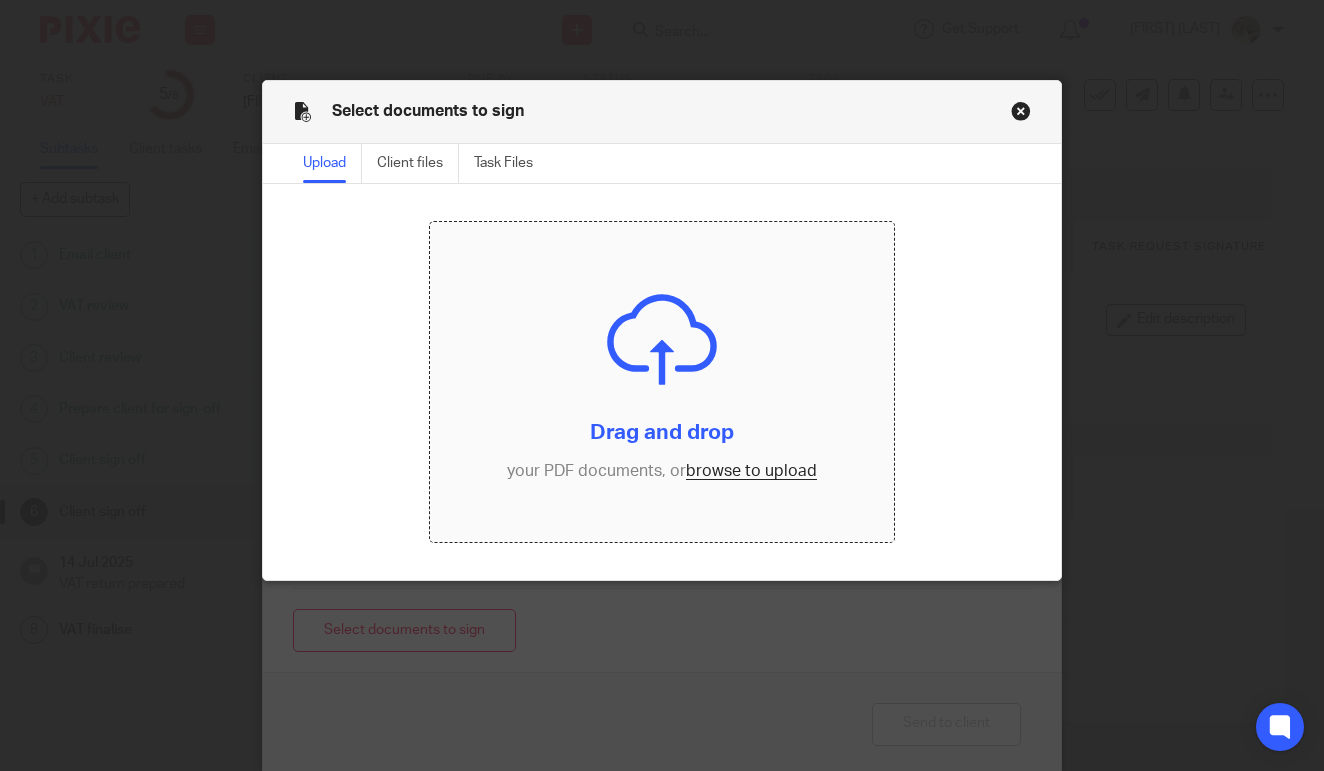 click at bounding box center (662, 382) 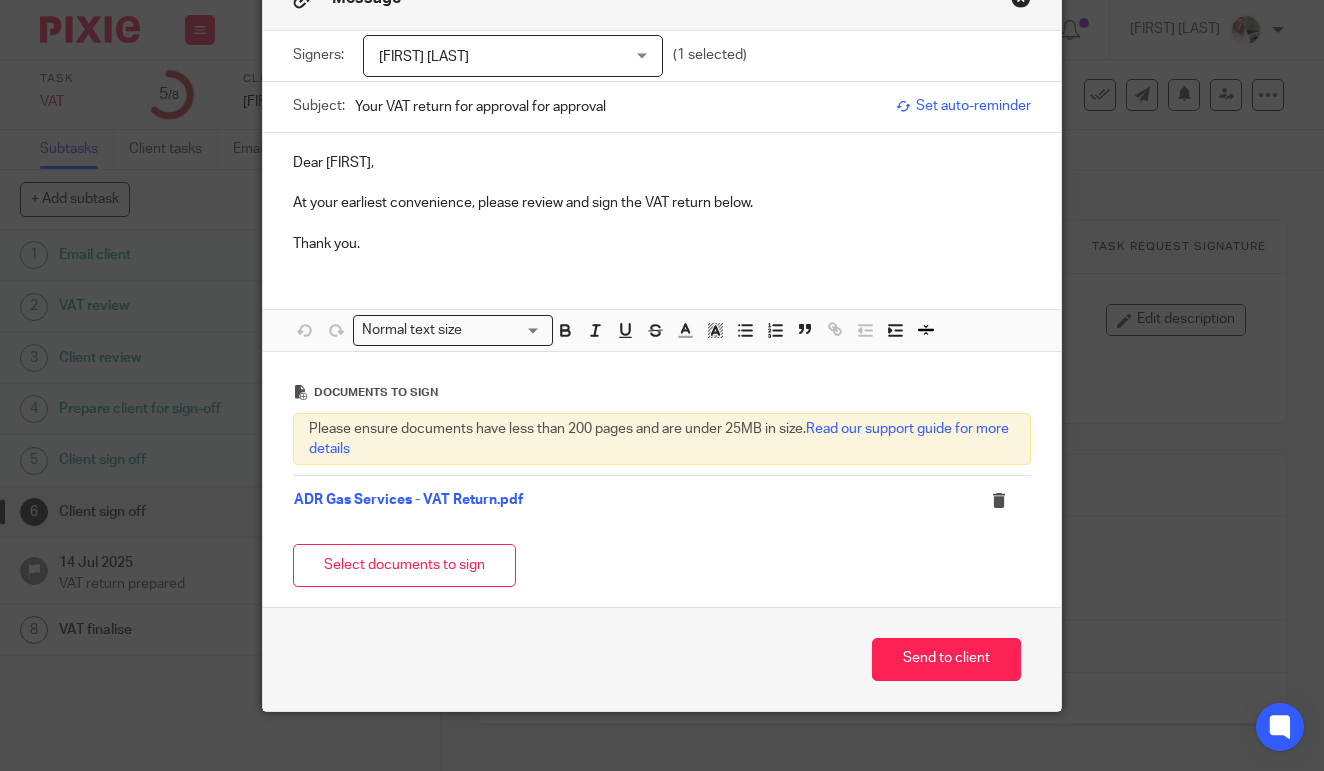 scroll, scrollTop: 114, scrollLeft: 0, axis: vertical 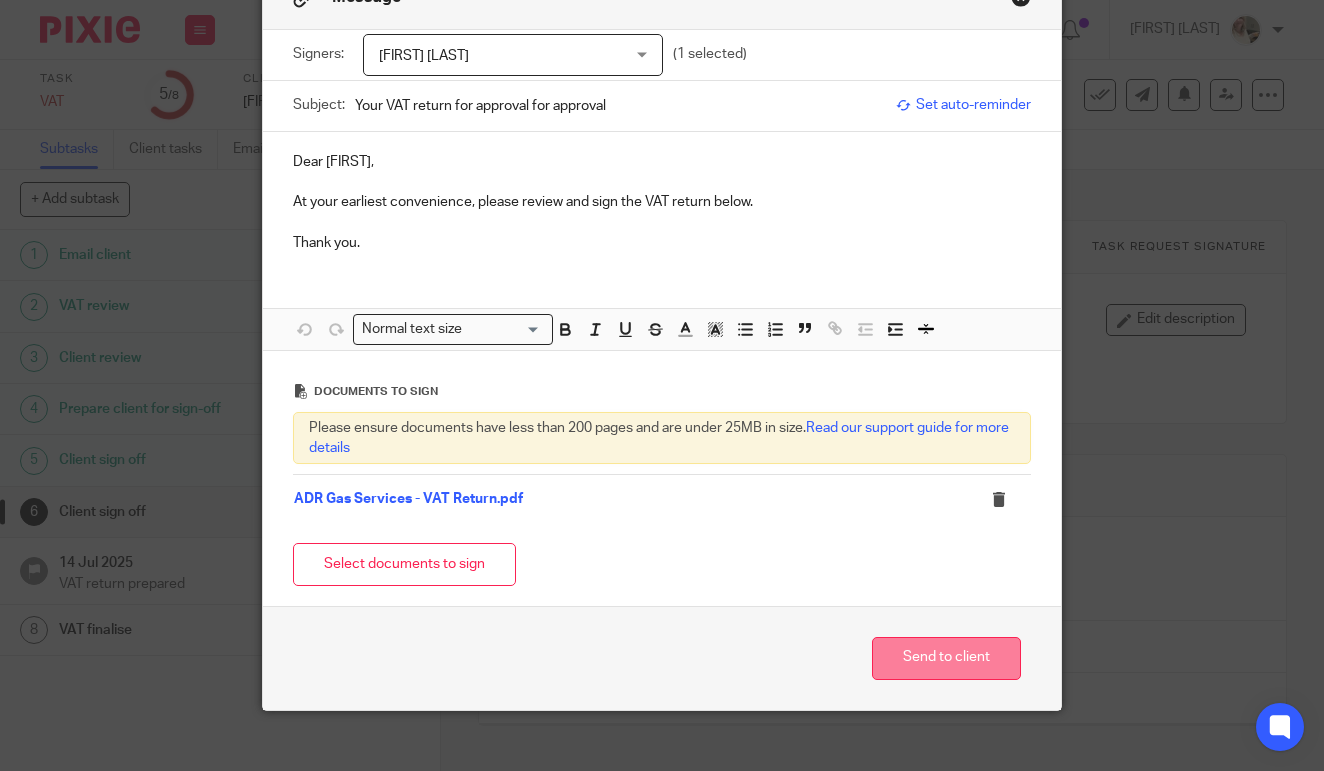 click on "Send to client" at bounding box center (946, 658) 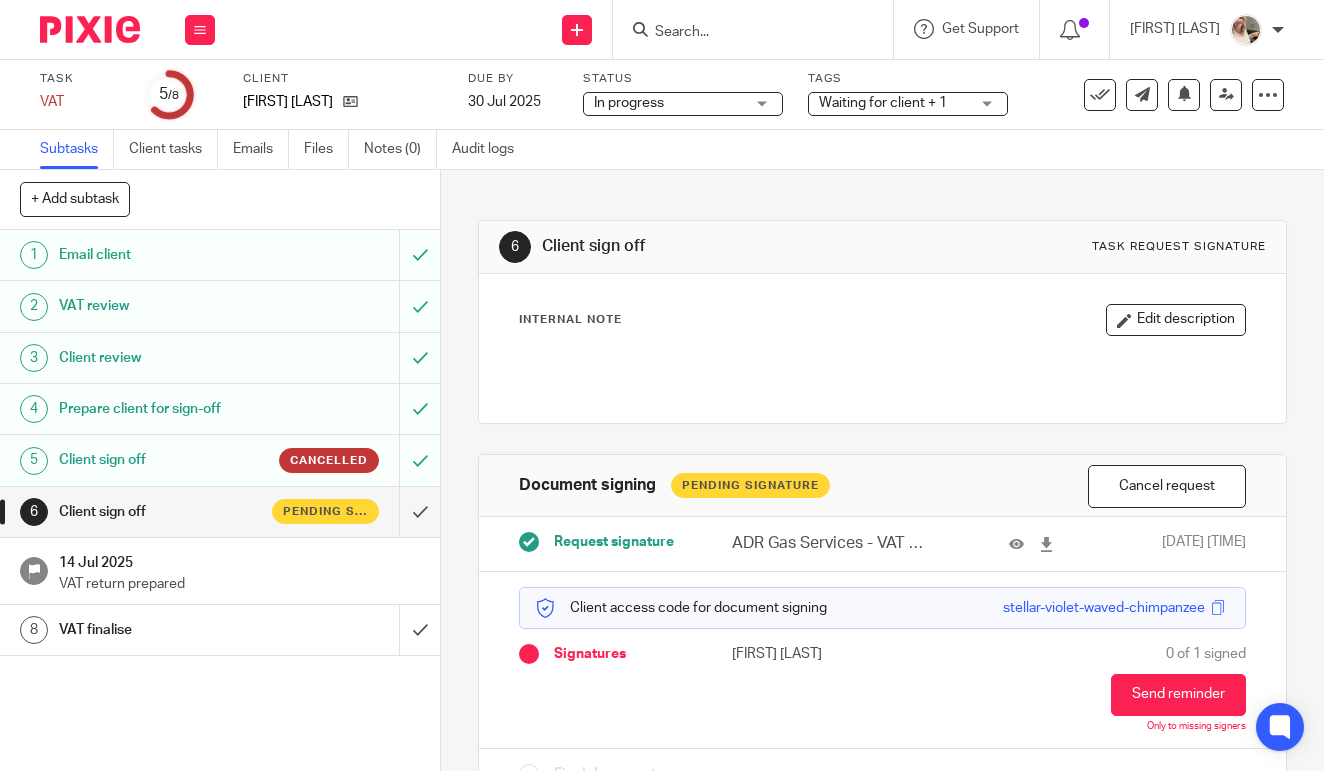 scroll, scrollTop: 0, scrollLeft: 0, axis: both 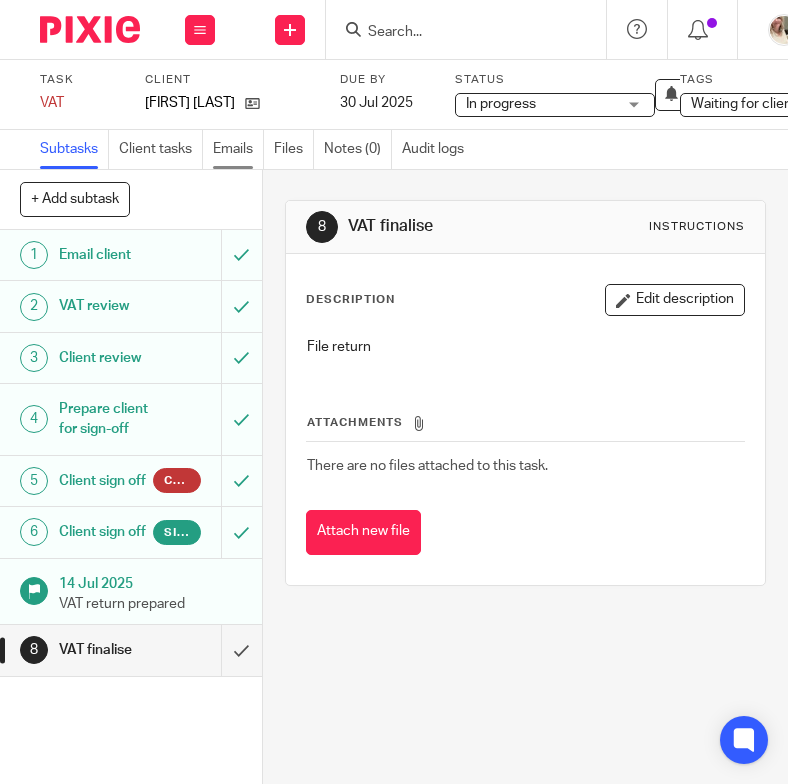 click on "Emails" at bounding box center (238, 149) 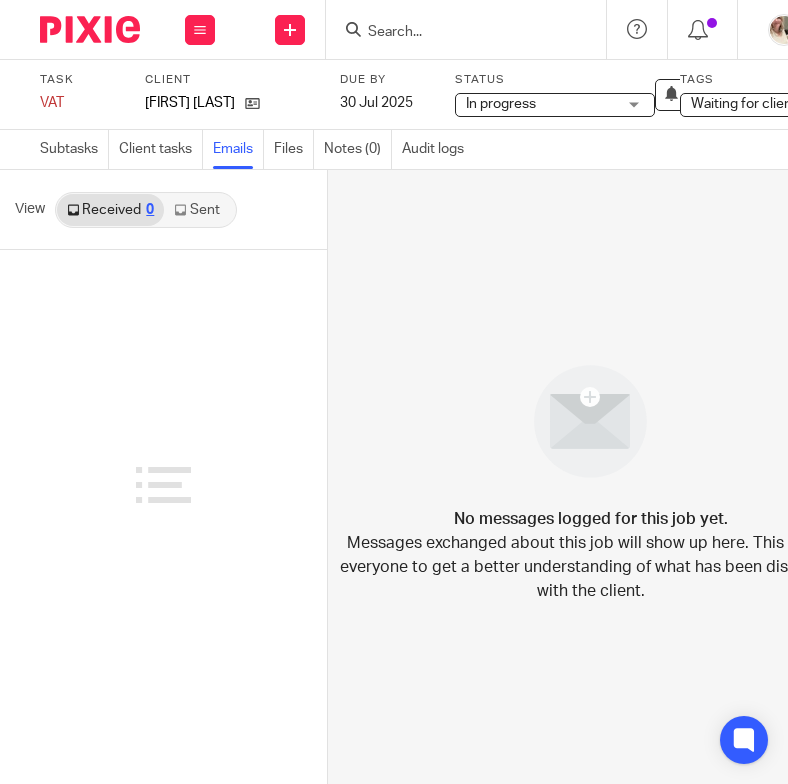 scroll, scrollTop: 0, scrollLeft: 0, axis: both 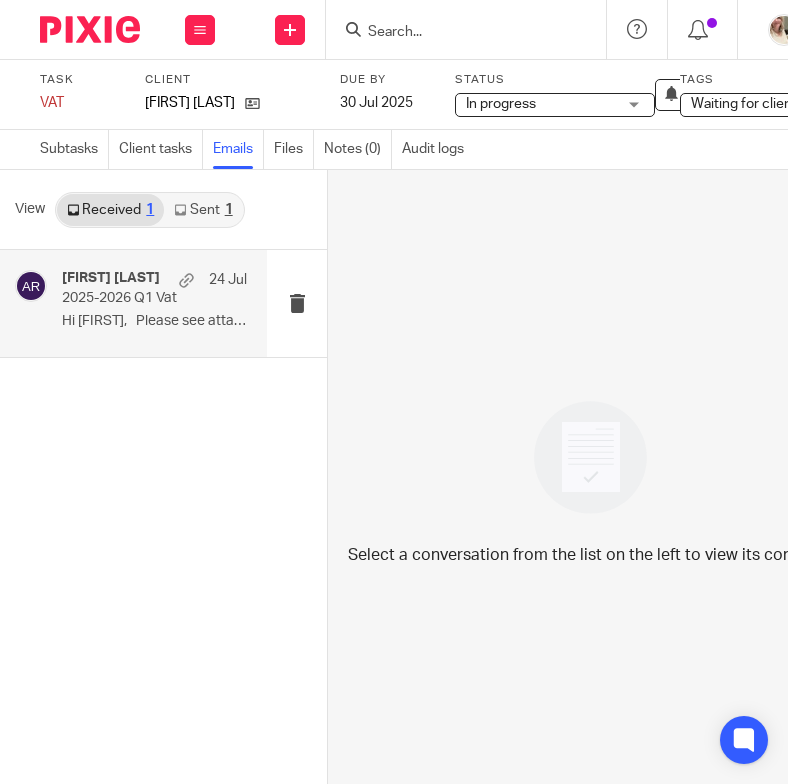 click on "Hi [FIRST],   Please see attached..." at bounding box center [154, 321] 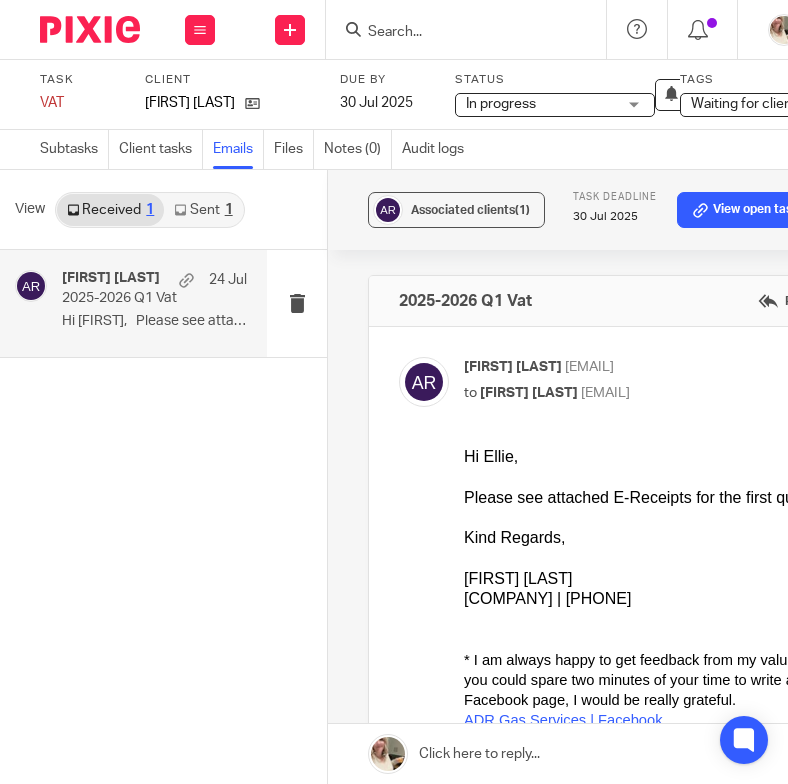 scroll, scrollTop: 0, scrollLeft: 0, axis: both 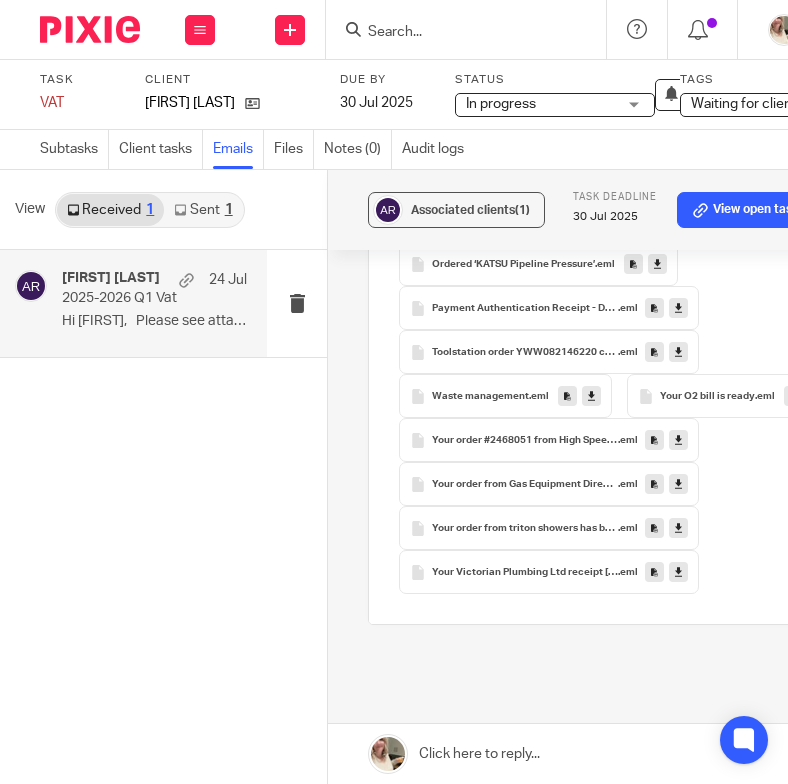click on "Toolstation order YWW082146220 confirmed" at bounding box center [525, 353] 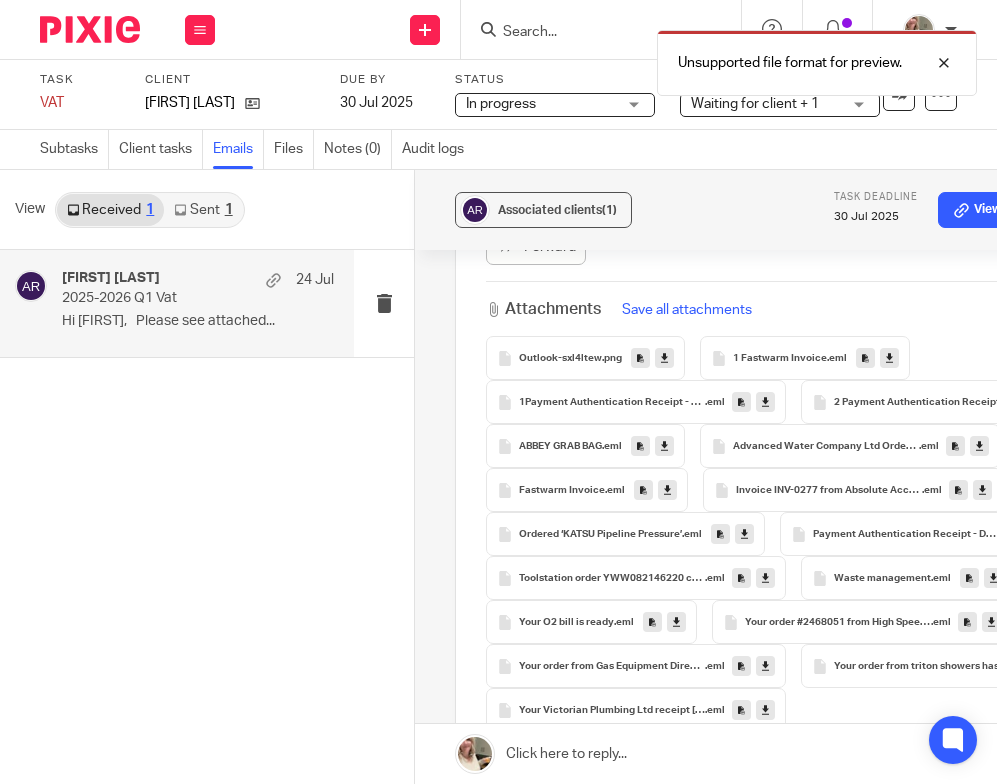 scroll, scrollTop: 528, scrollLeft: 0, axis: vertical 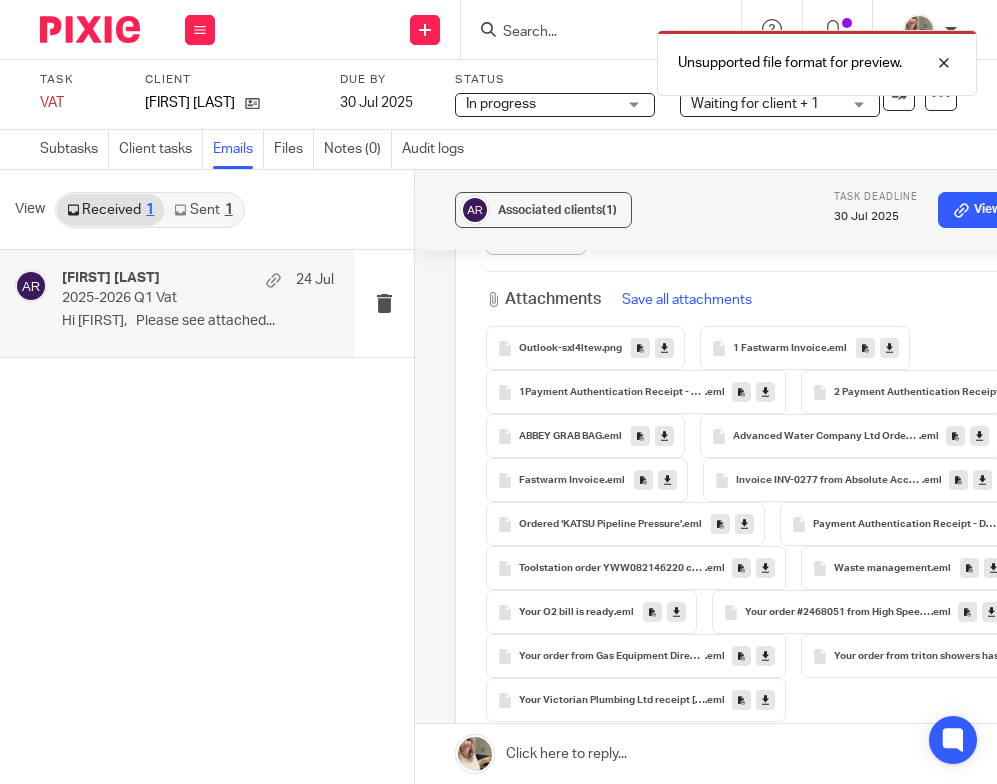 click on "Outlook-sxl4ltew" at bounding box center [560, 349] 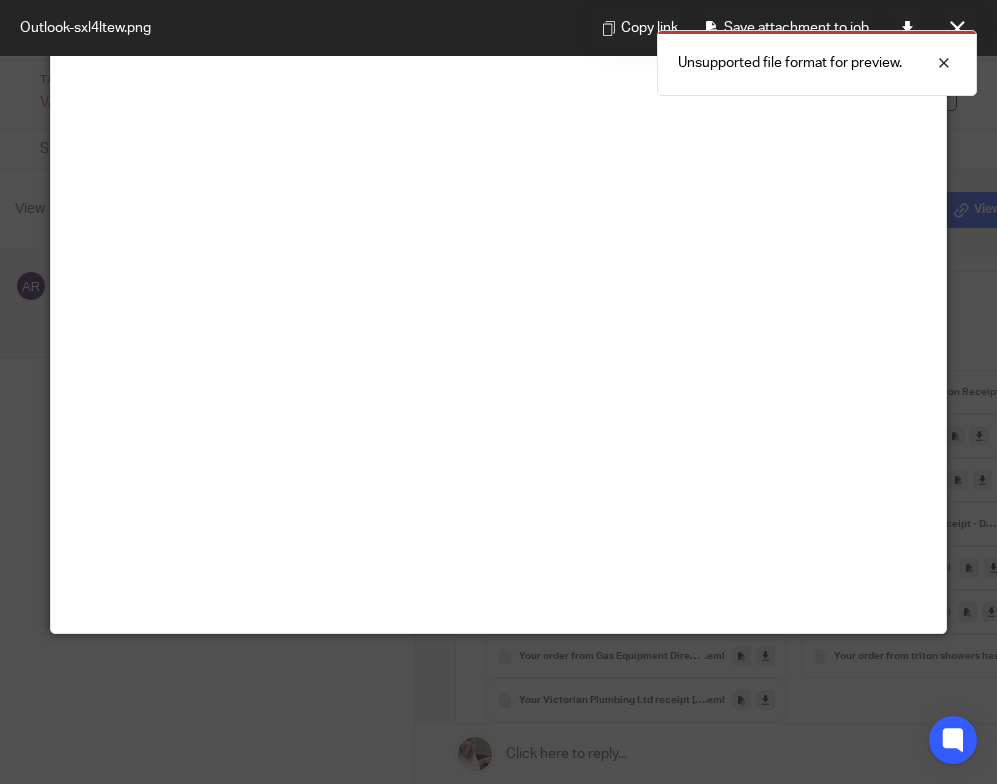 scroll, scrollTop: 173, scrollLeft: 0, axis: vertical 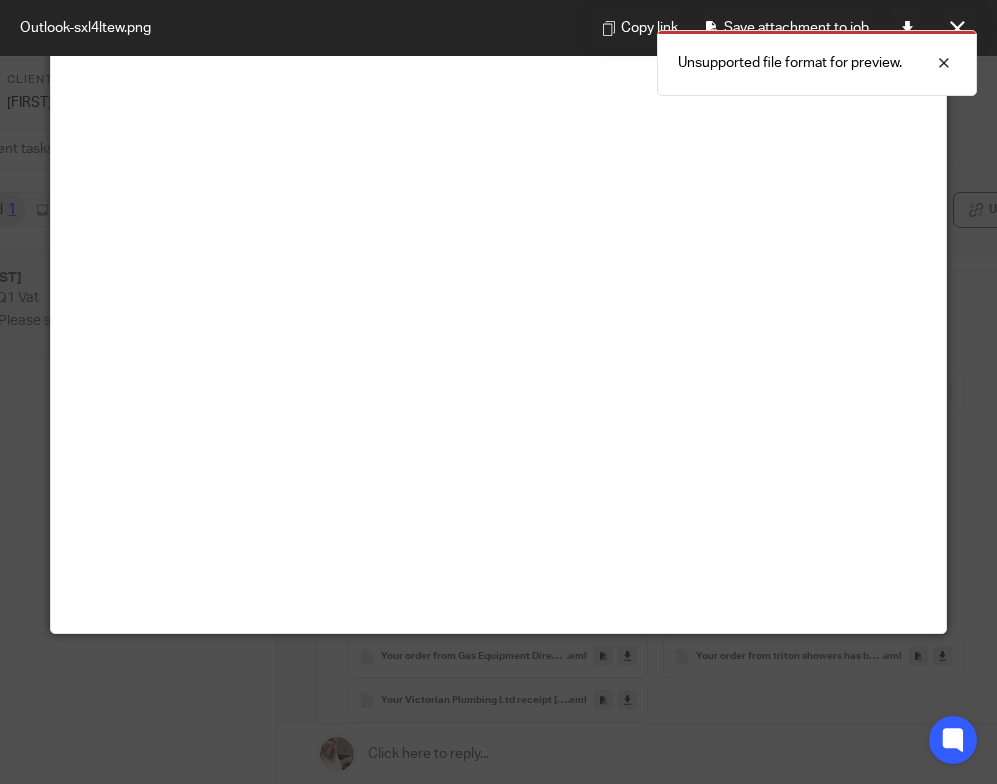 click on "Unsupported file format for preview." at bounding box center [738, 58] 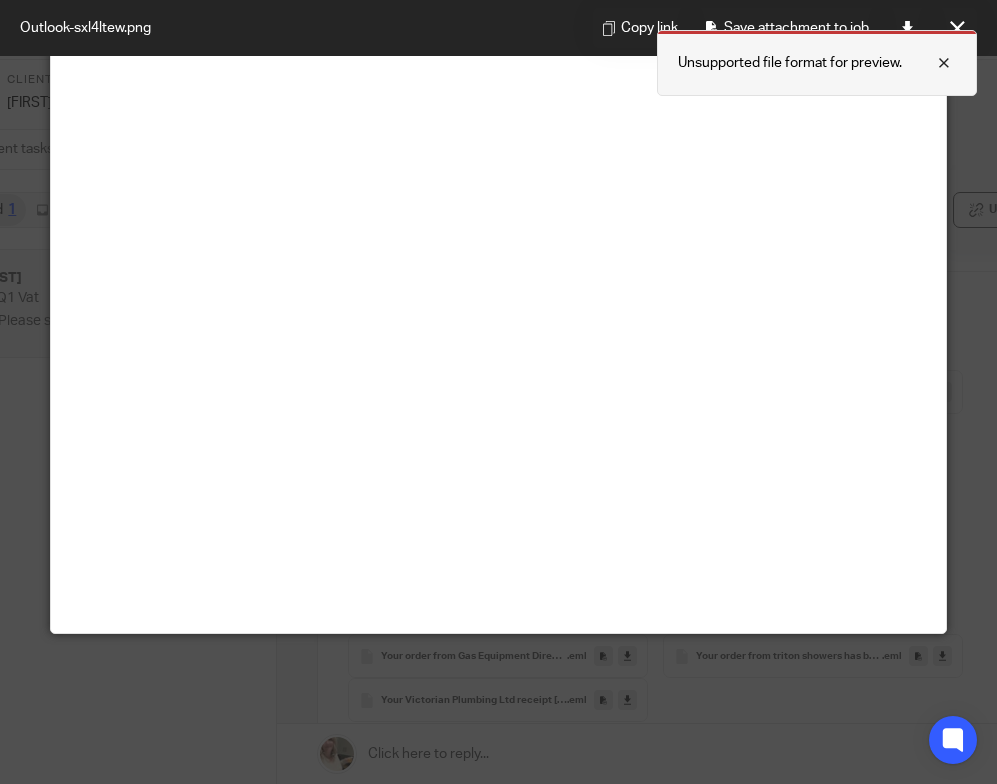 click at bounding box center [929, 63] 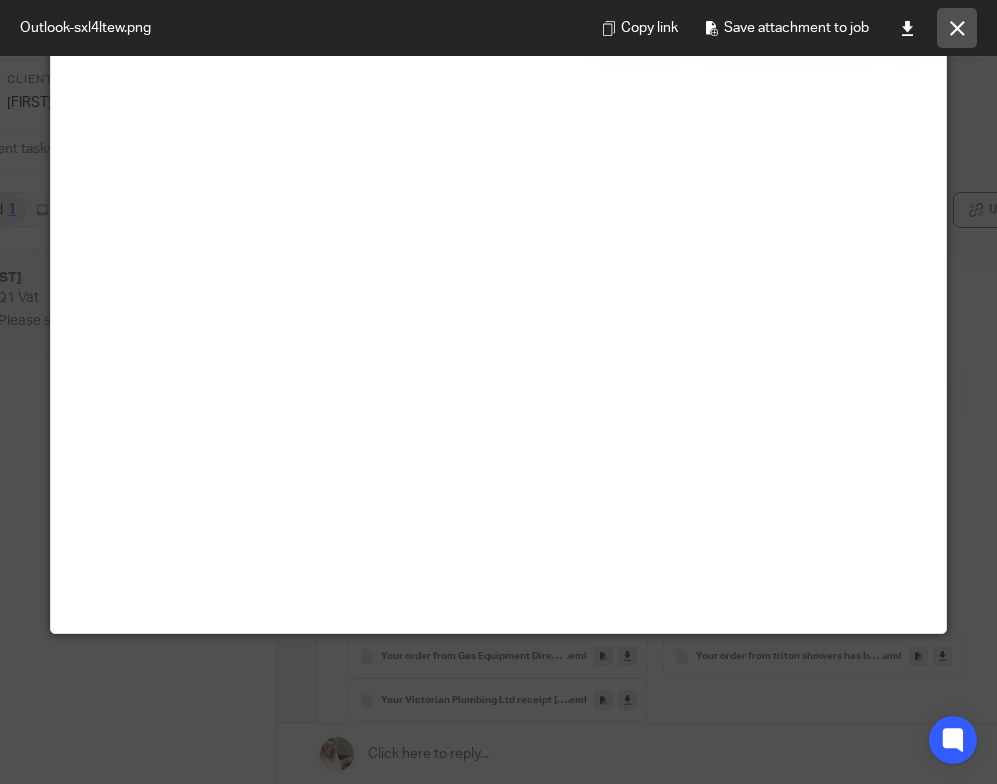 click at bounding box center [957, 28] 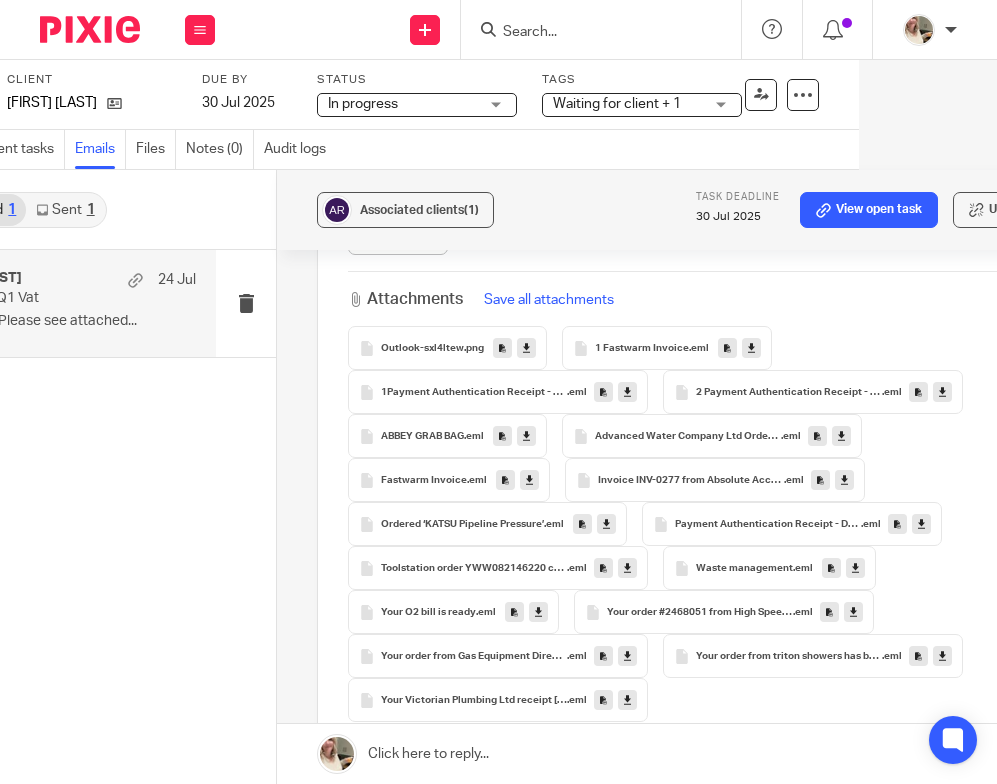 click on "2 Payment Authentication Receipt - DO NOT REPLY TO THIS E-MAIL" at bounding box center [789, 393] 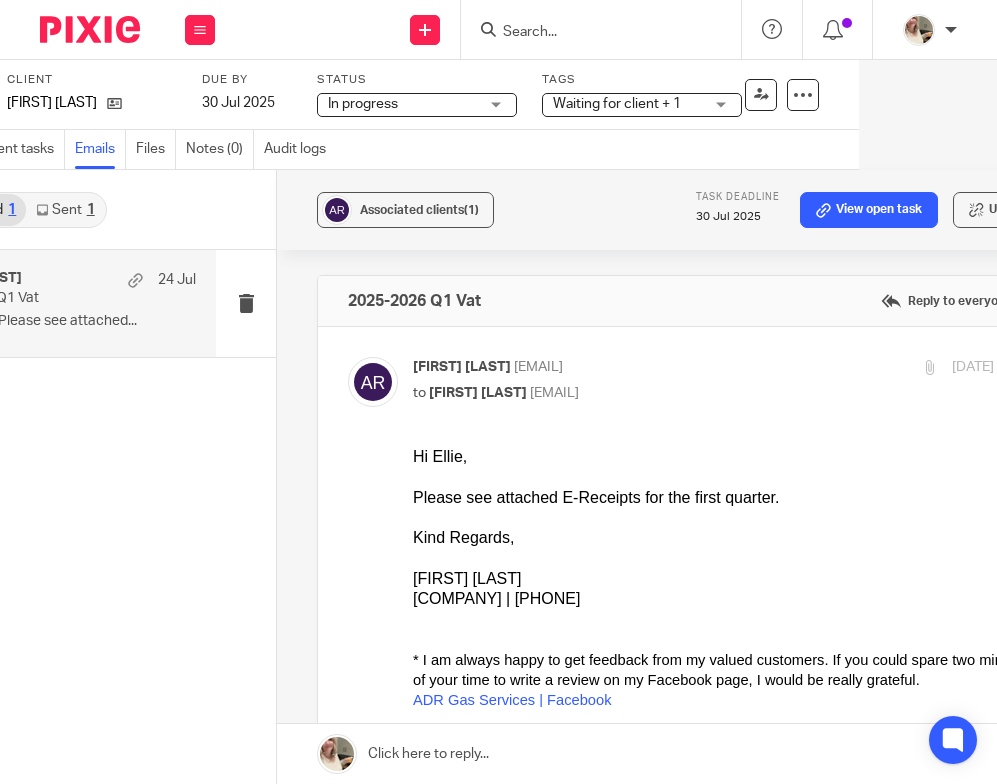 scroll, scrollTop: 0, scrollLeft: 0, axis: both 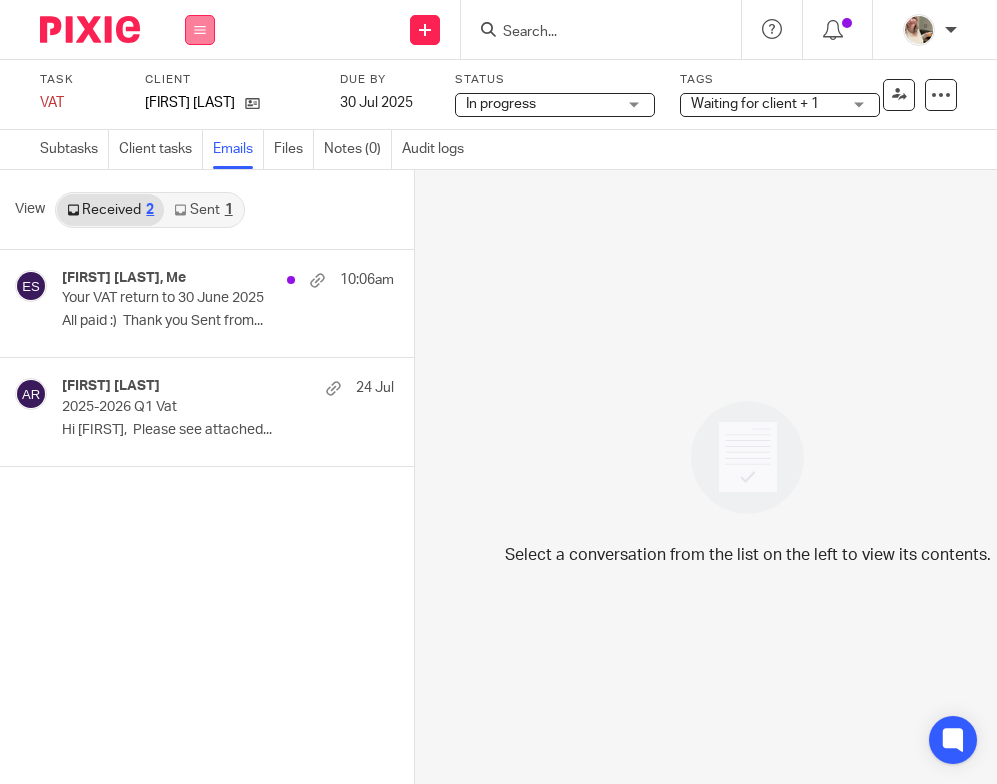 click at bounding box center [200, 30] 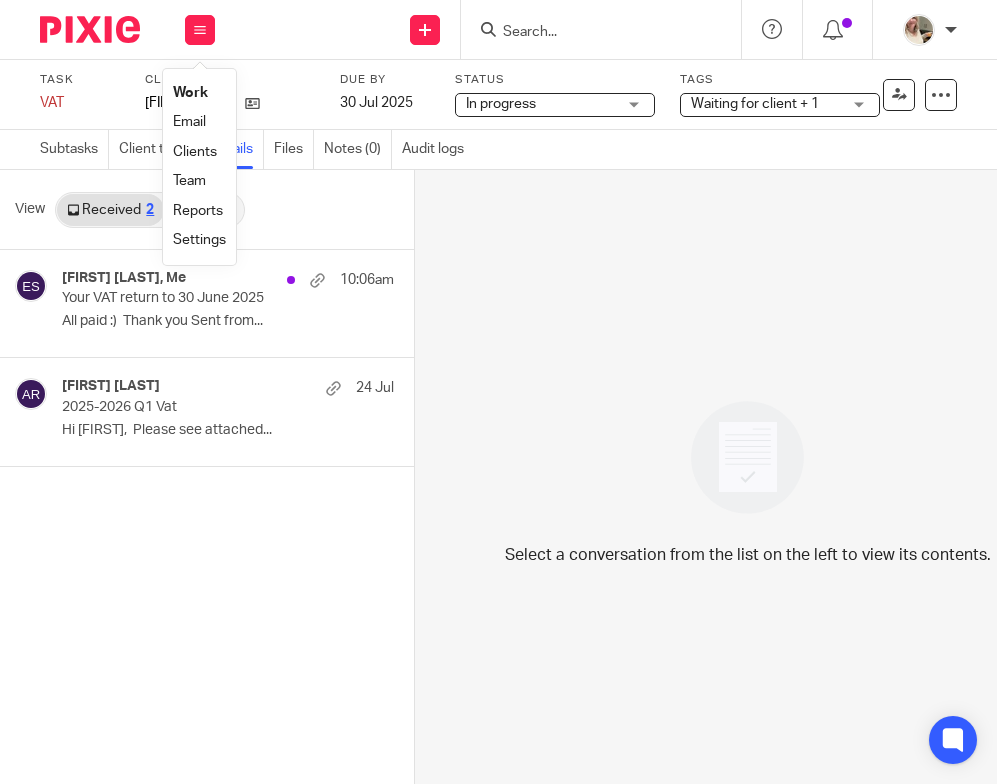 click on "Email" at bounding box center (189, 122) 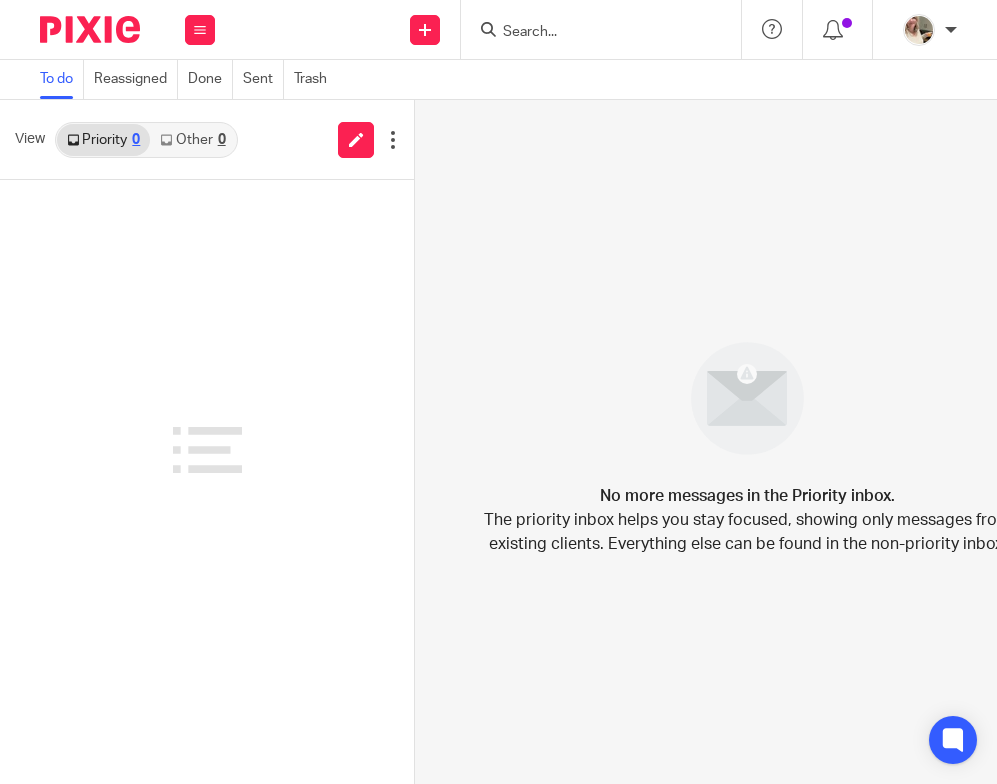 scroll, scrollTop: 0, scrollLeft: 0, axis: both 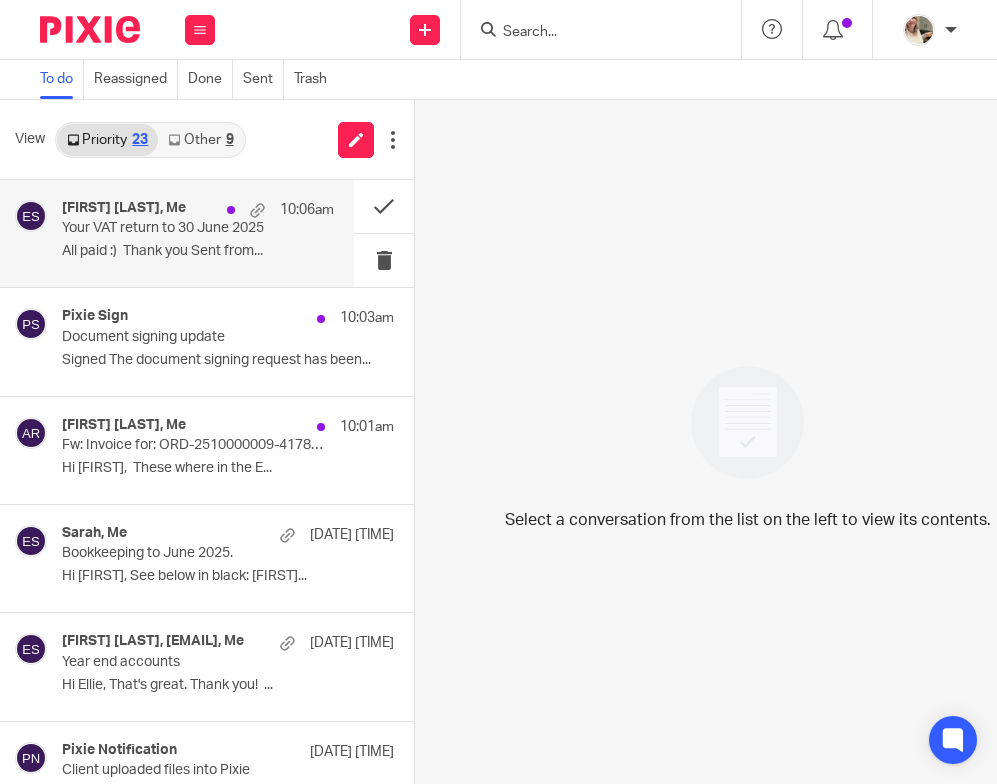 click on "Your VAT return to 30 June 2025" at bounding box center (171, 228) 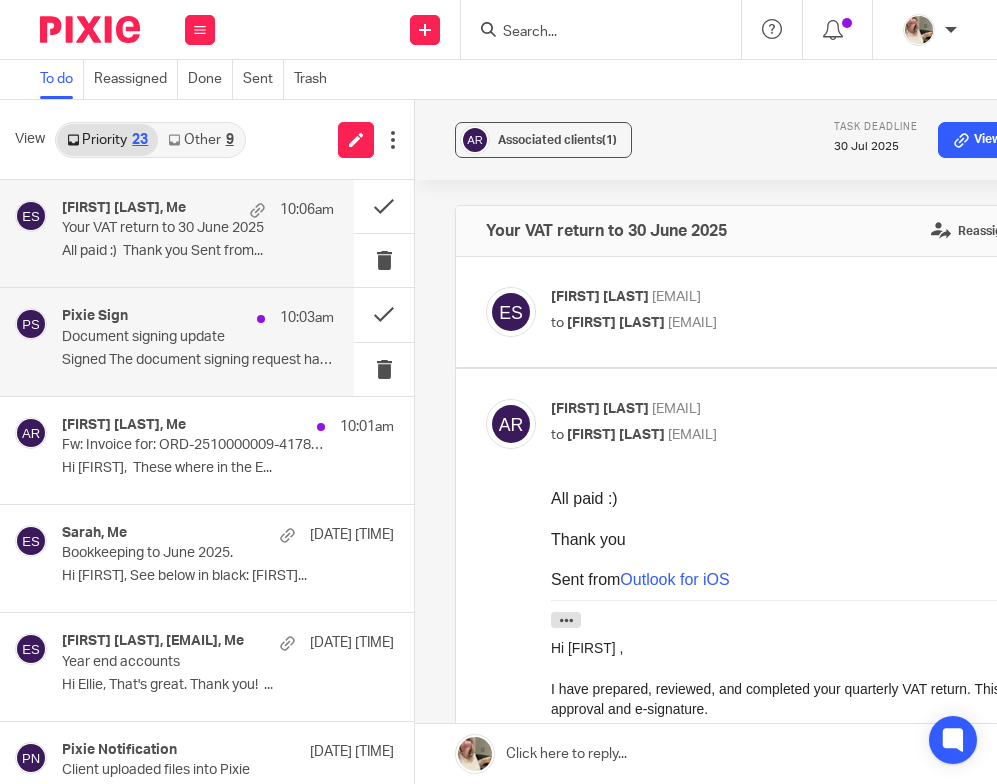 scroll, scrollTop: 0, scrollLeft: 0, axis: both 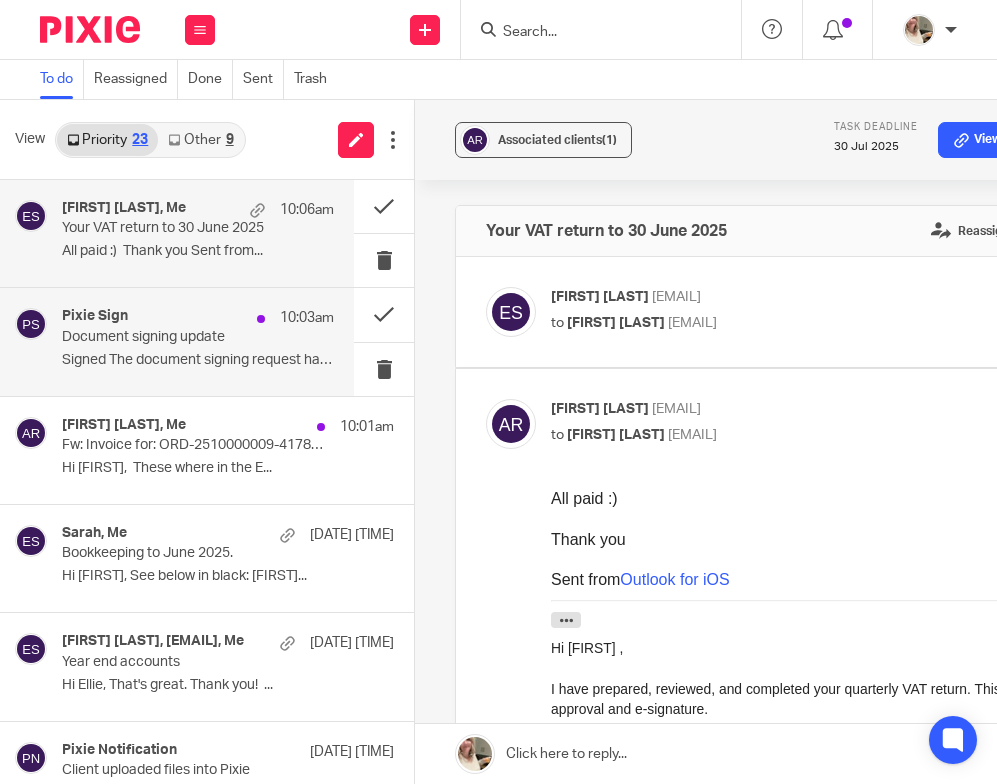click on "Signed   The document signing request has been..." at bounding box center (198, 360) 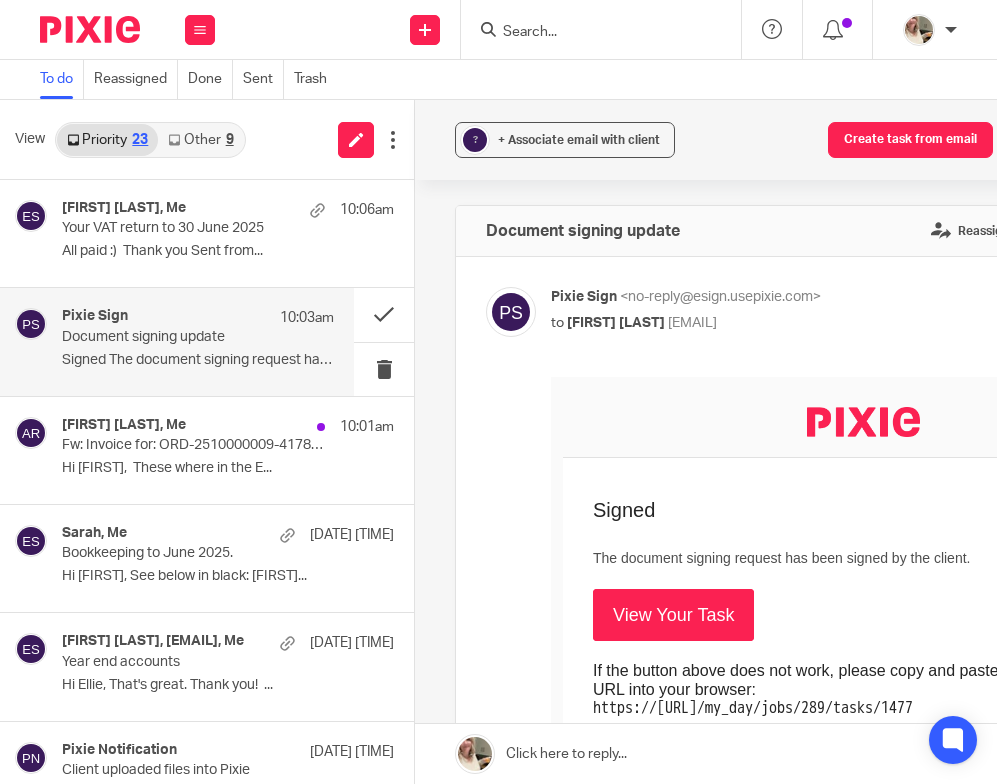 scroll, scrollTop: 0, scrollLeft: 0, axis: both 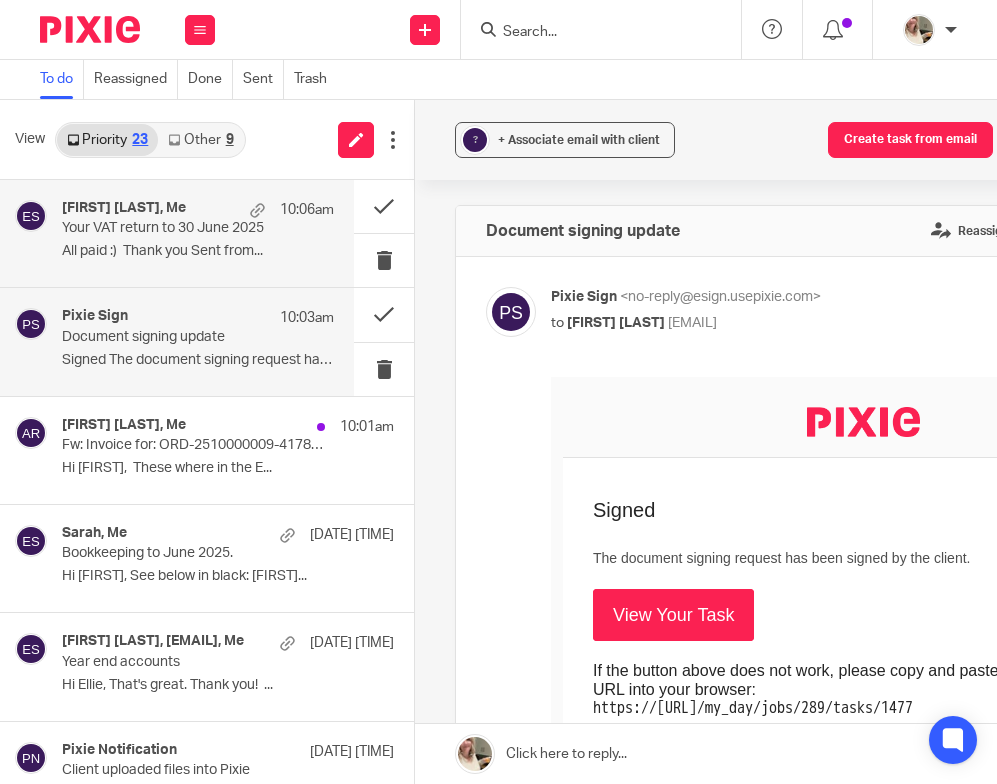 click on "Aaron Robinson, Me
10:06am   Your VAT return to 30 June 2025   All paid :)      Thank you      Sent from..." at bounding box center (198, 233) 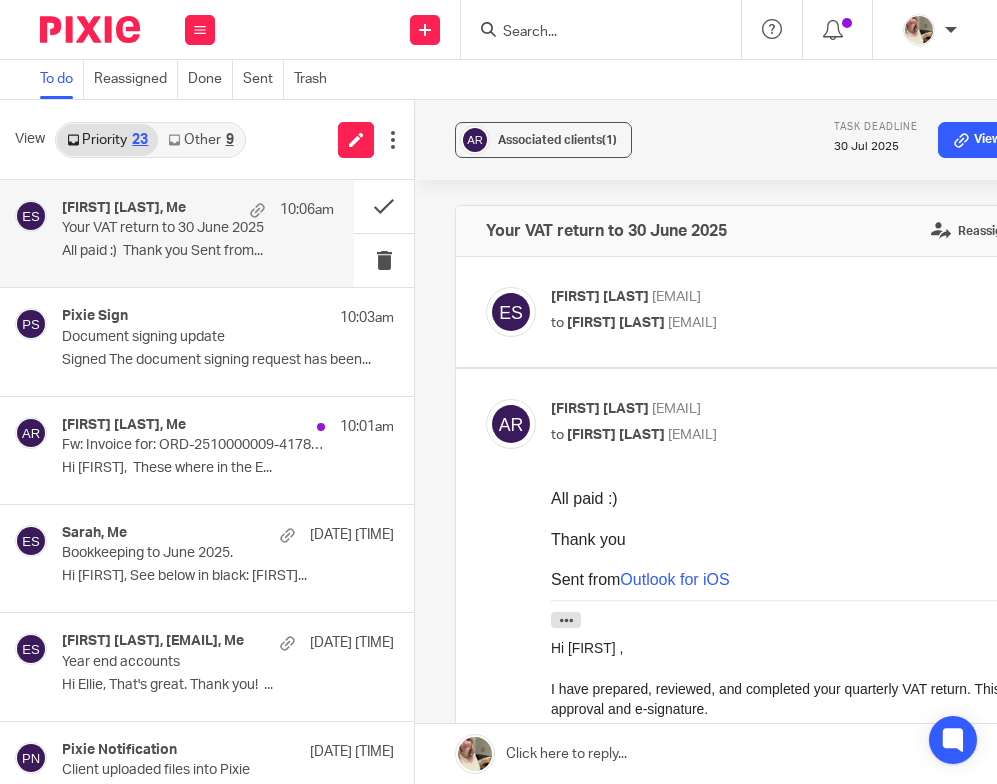 scroll, scrollTop: 0, scrollLeft: 0, axis: both 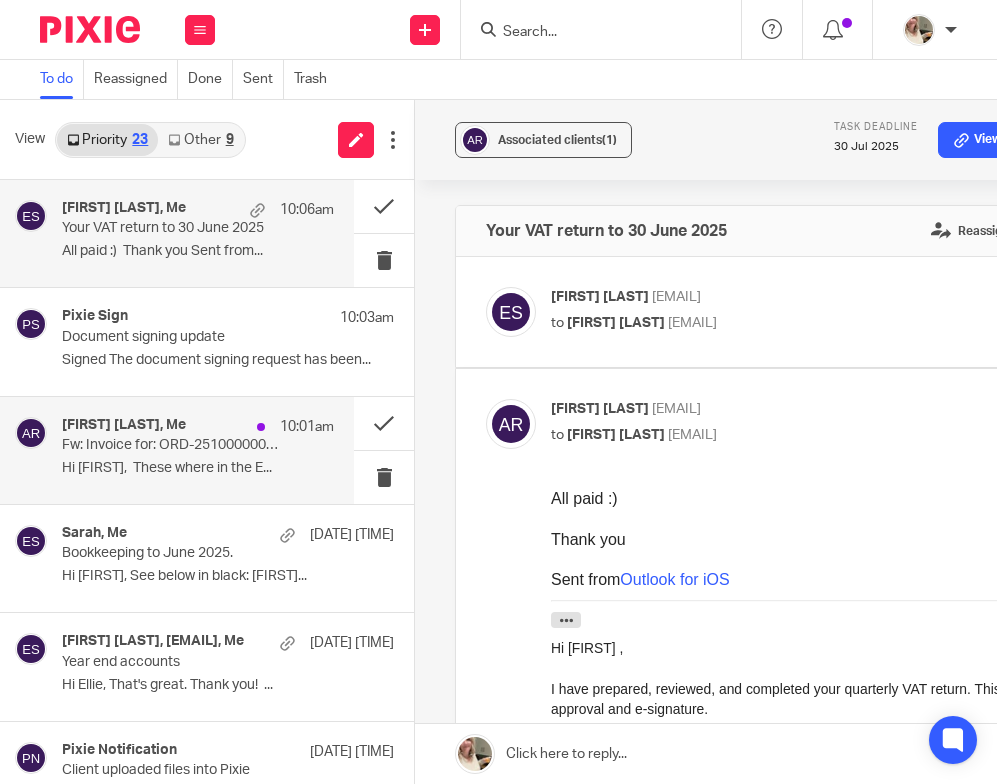 click on "Fw: Invoice for: ORD-2510000009-4178298" at bounding box center [171, 445] 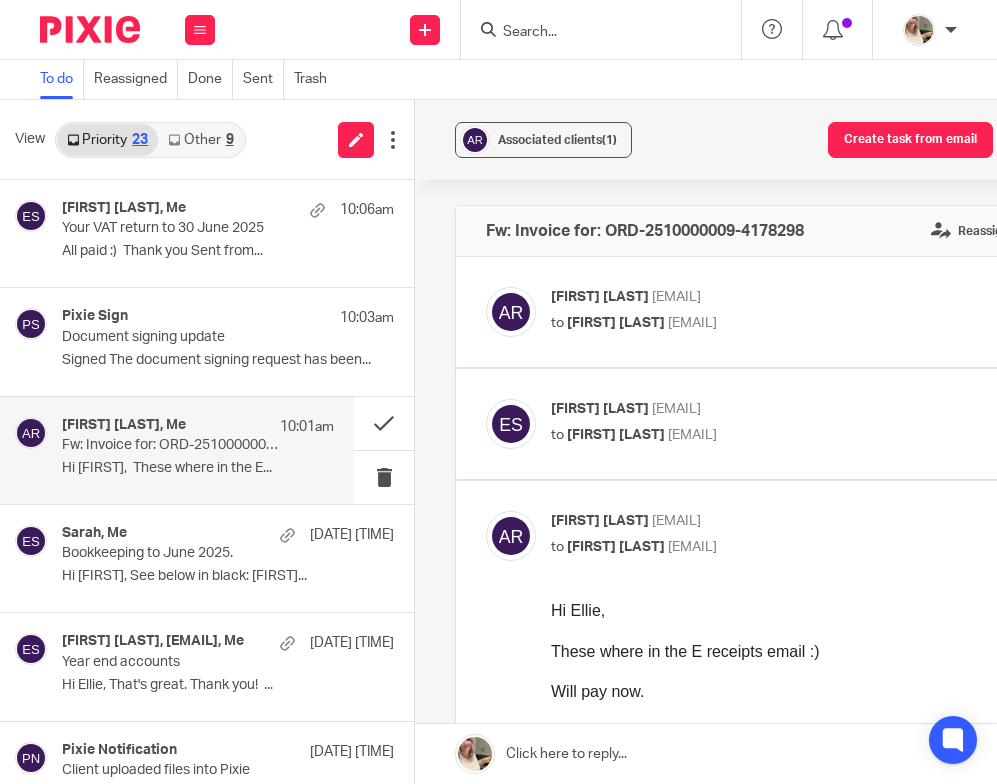 scroll, scrollTop: 0, scrollLeft: 0, axis: both 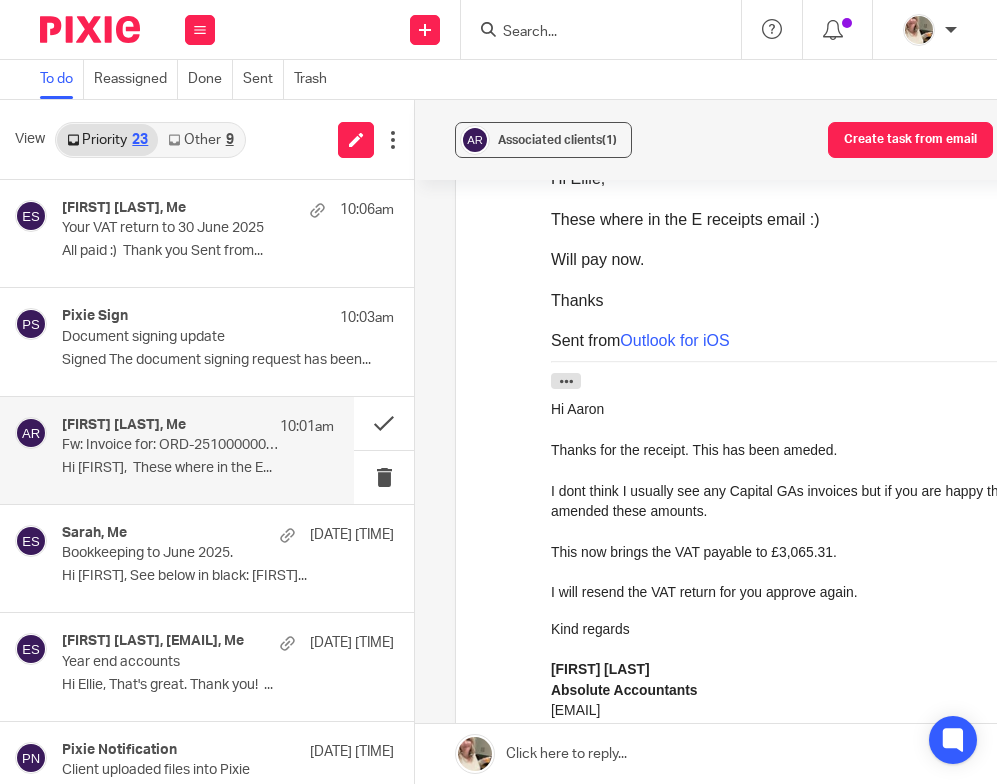 click at bounding box center [830, 754] 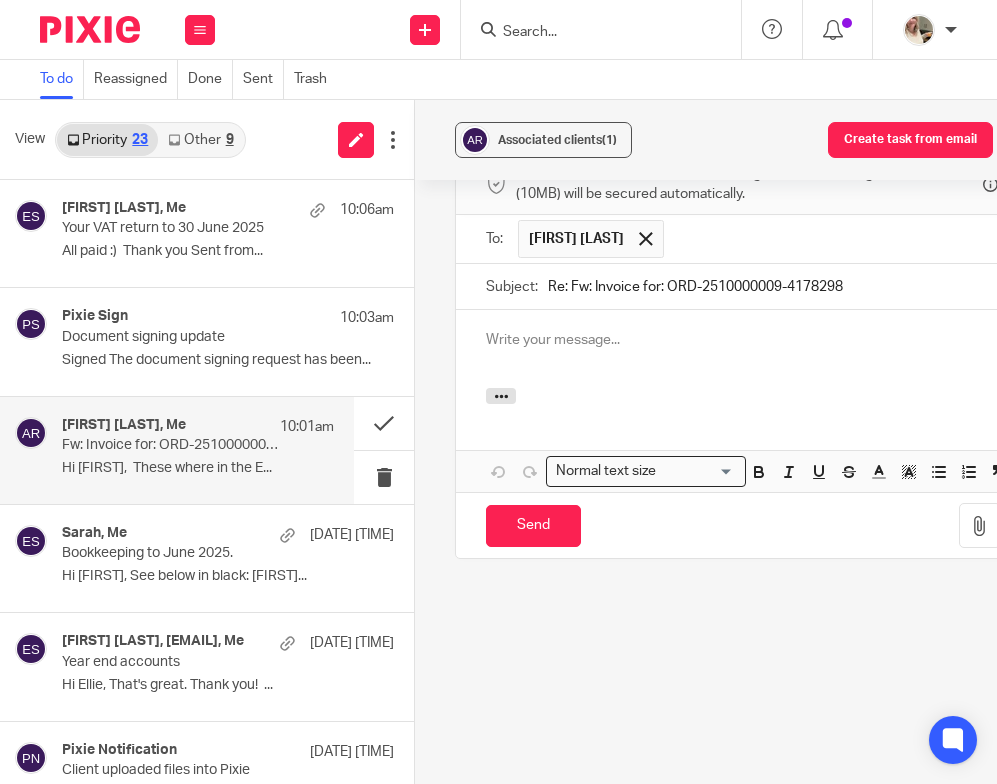 scroll, scrollTop: 0, scrollLeft: 0, axis: both 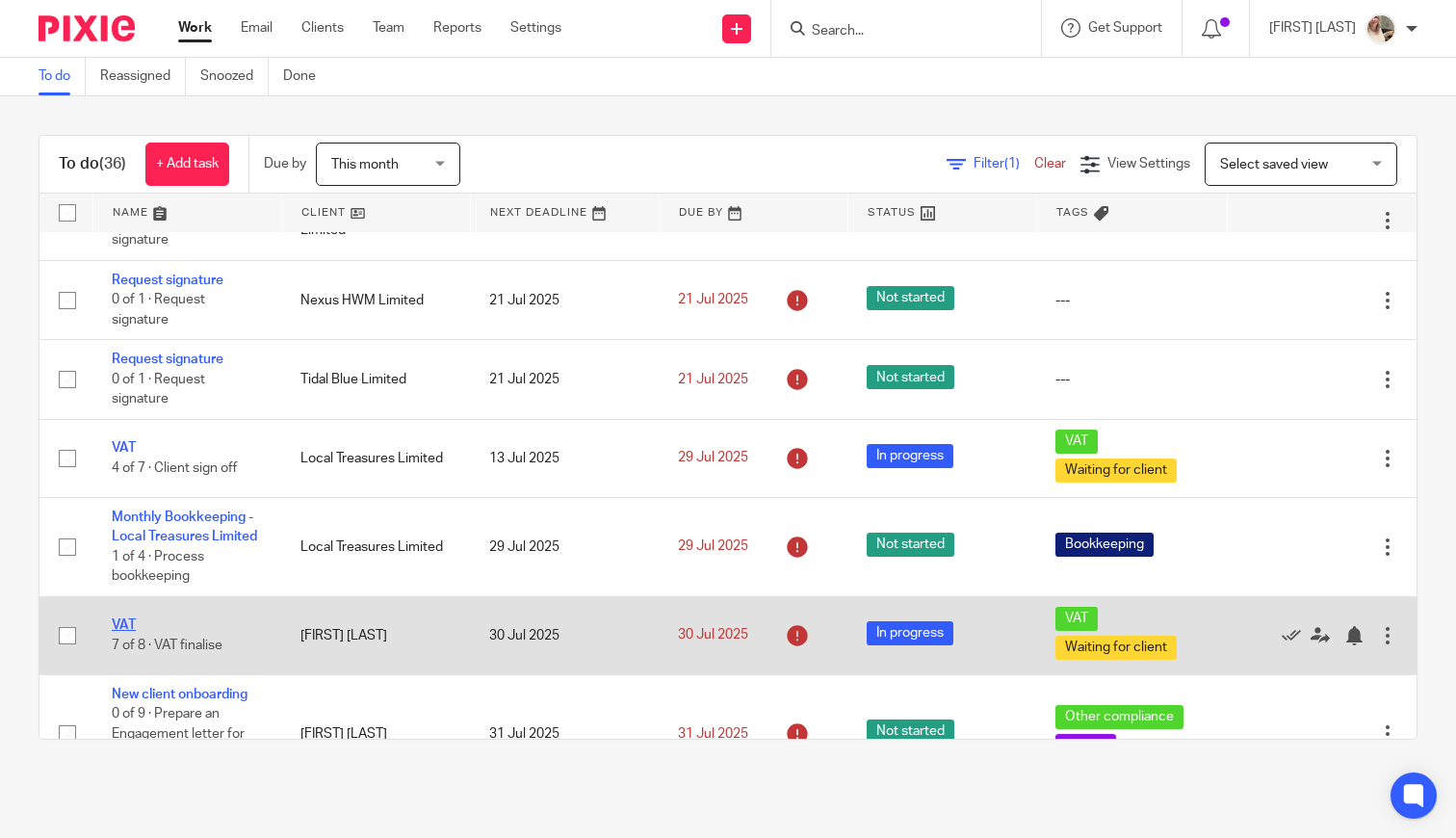 click on "VAT" at bounding box center (123, 625) 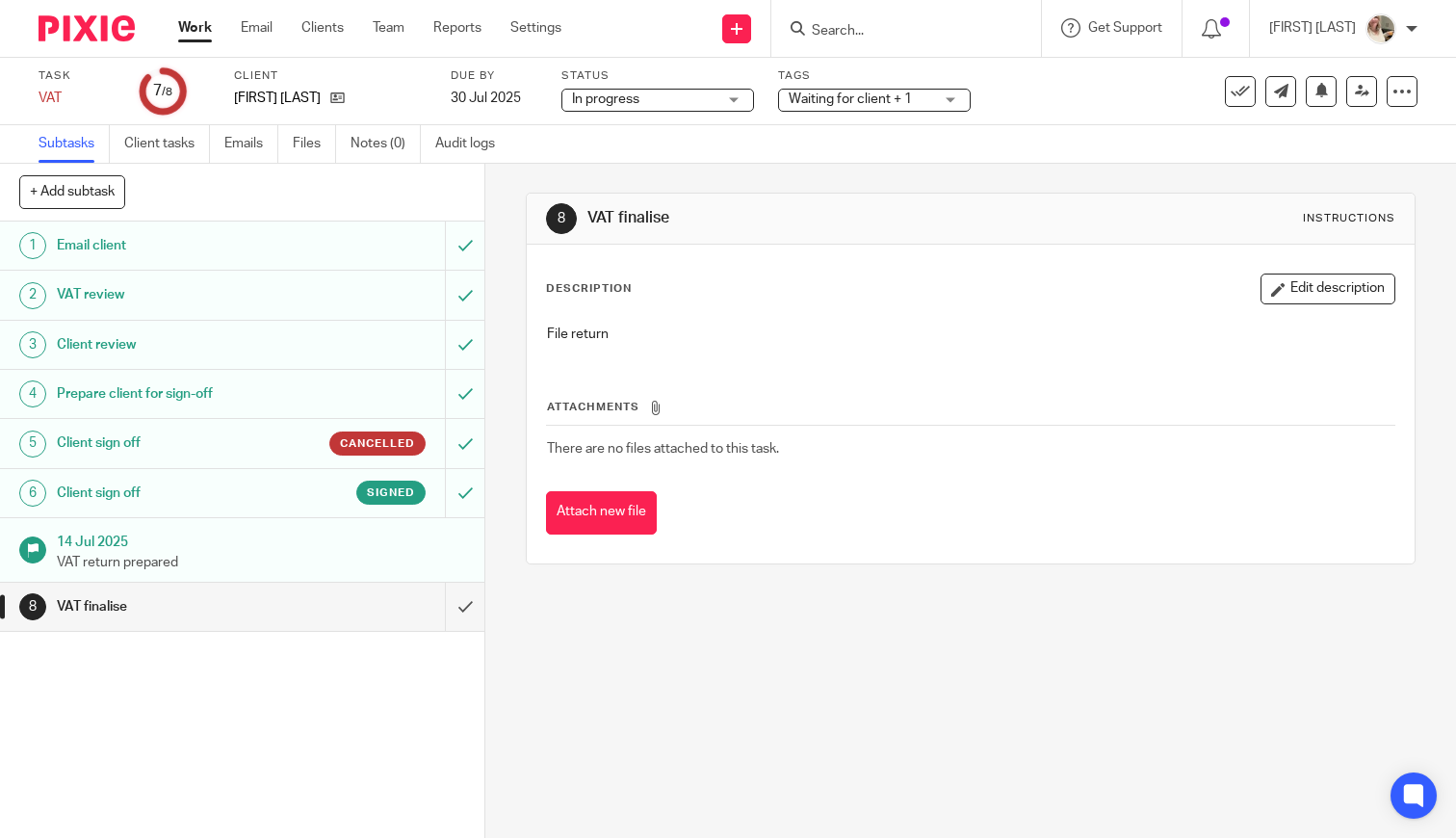 scroll, scrollTop: 0, scrollLeft: 0, axis: both 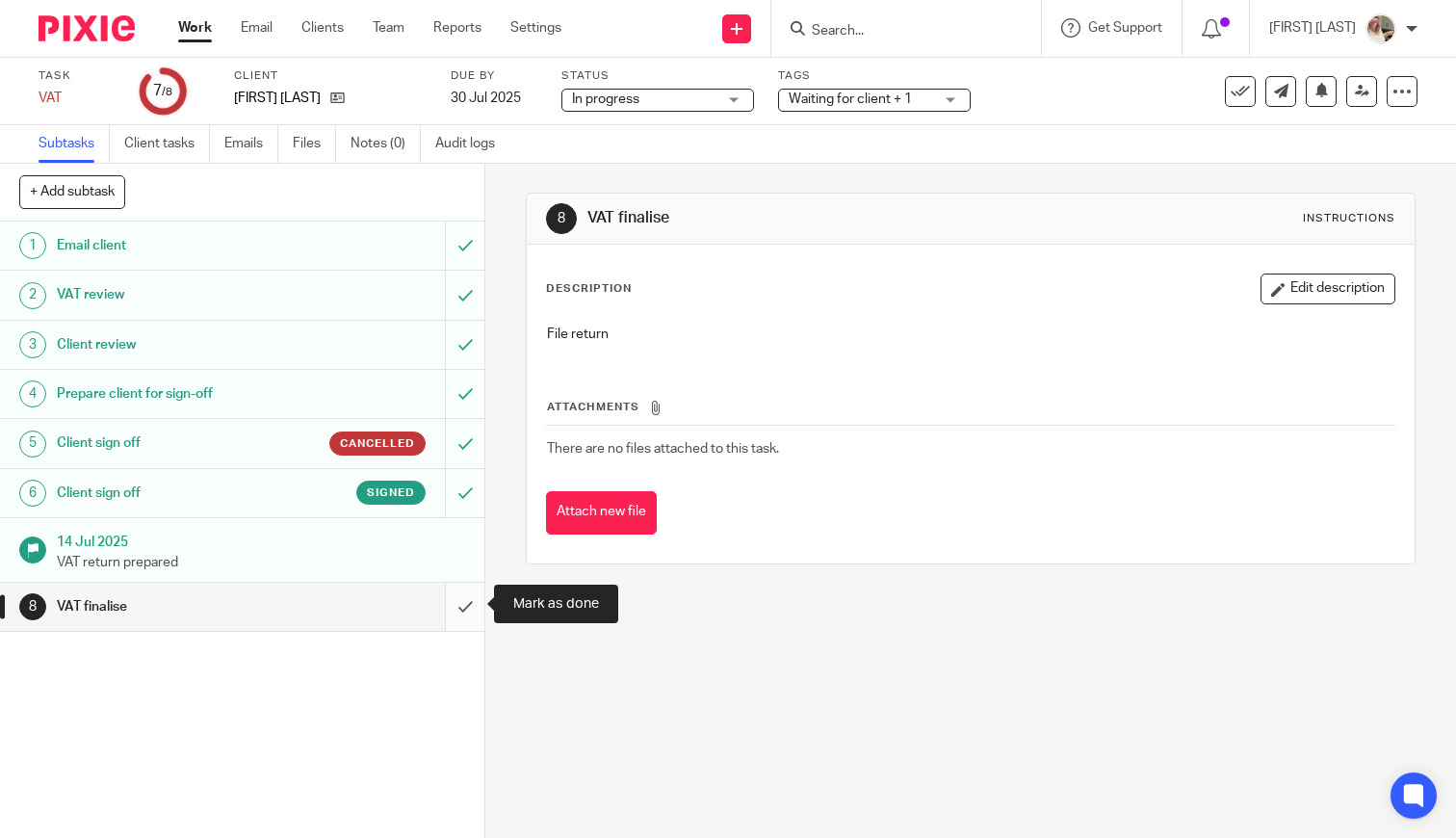 click at bounding box center [242, 607] 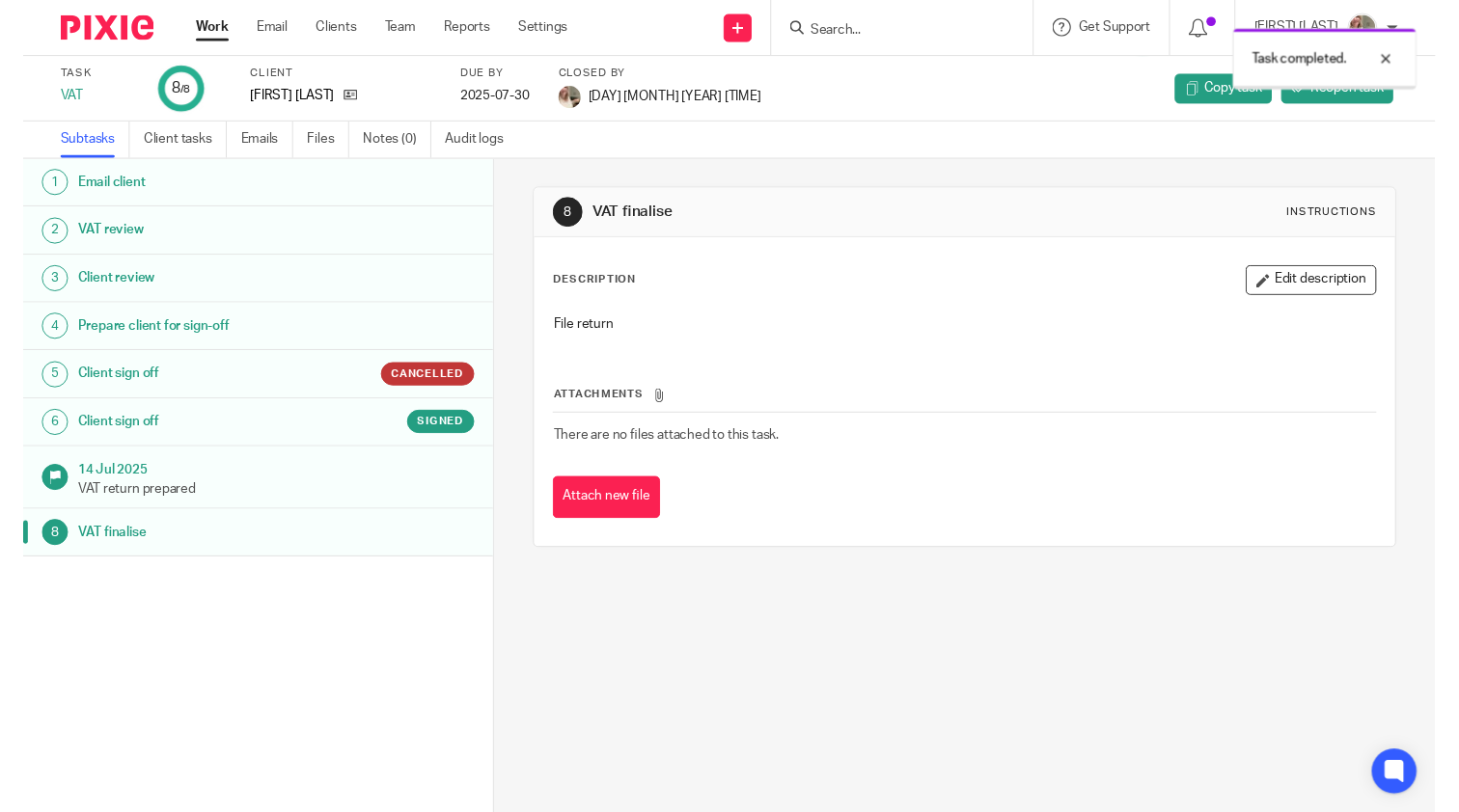 scroll, scrollTop: 0, scrollLeft: 0, axis: both 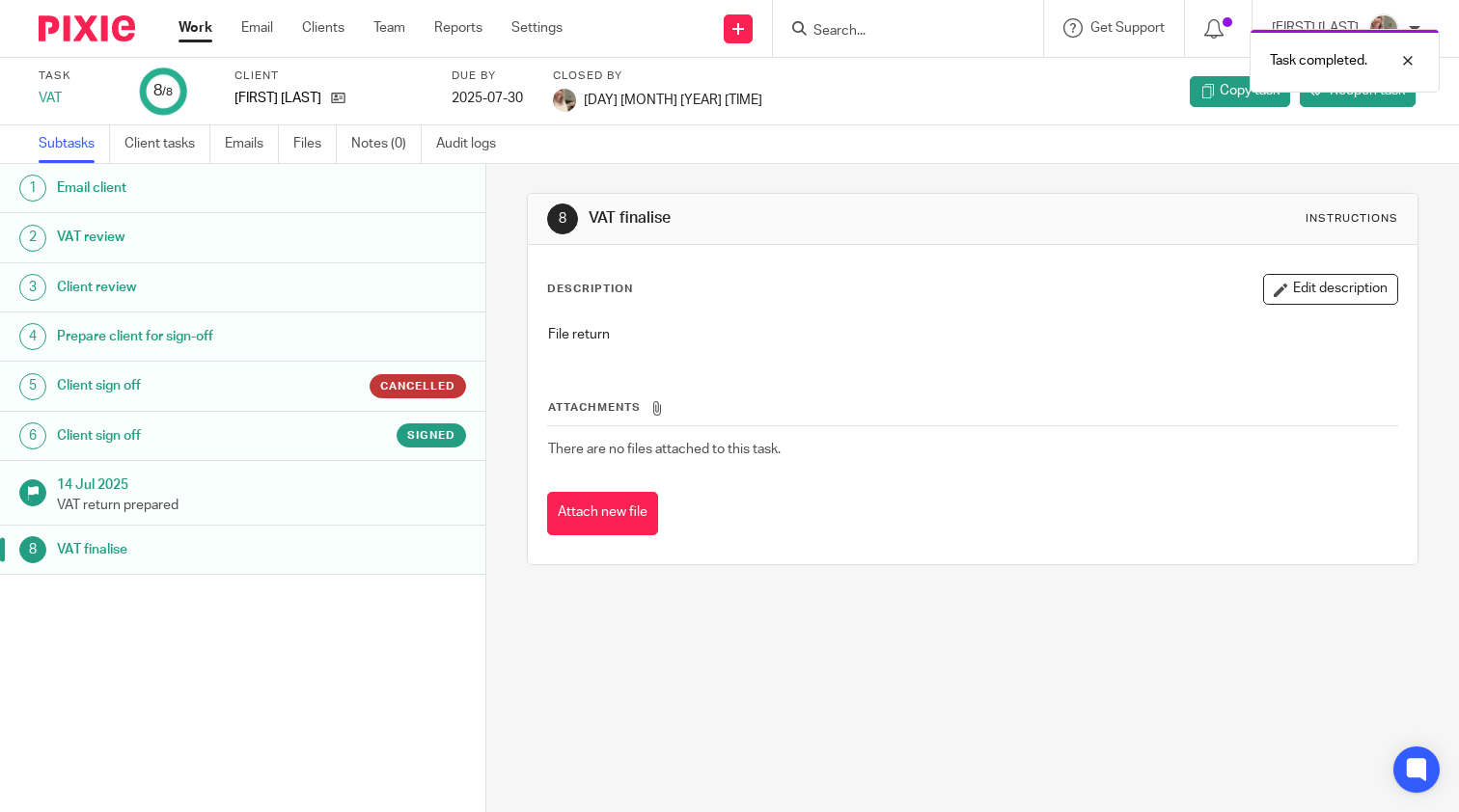 click on "Work" at bounding box center (195, 28) 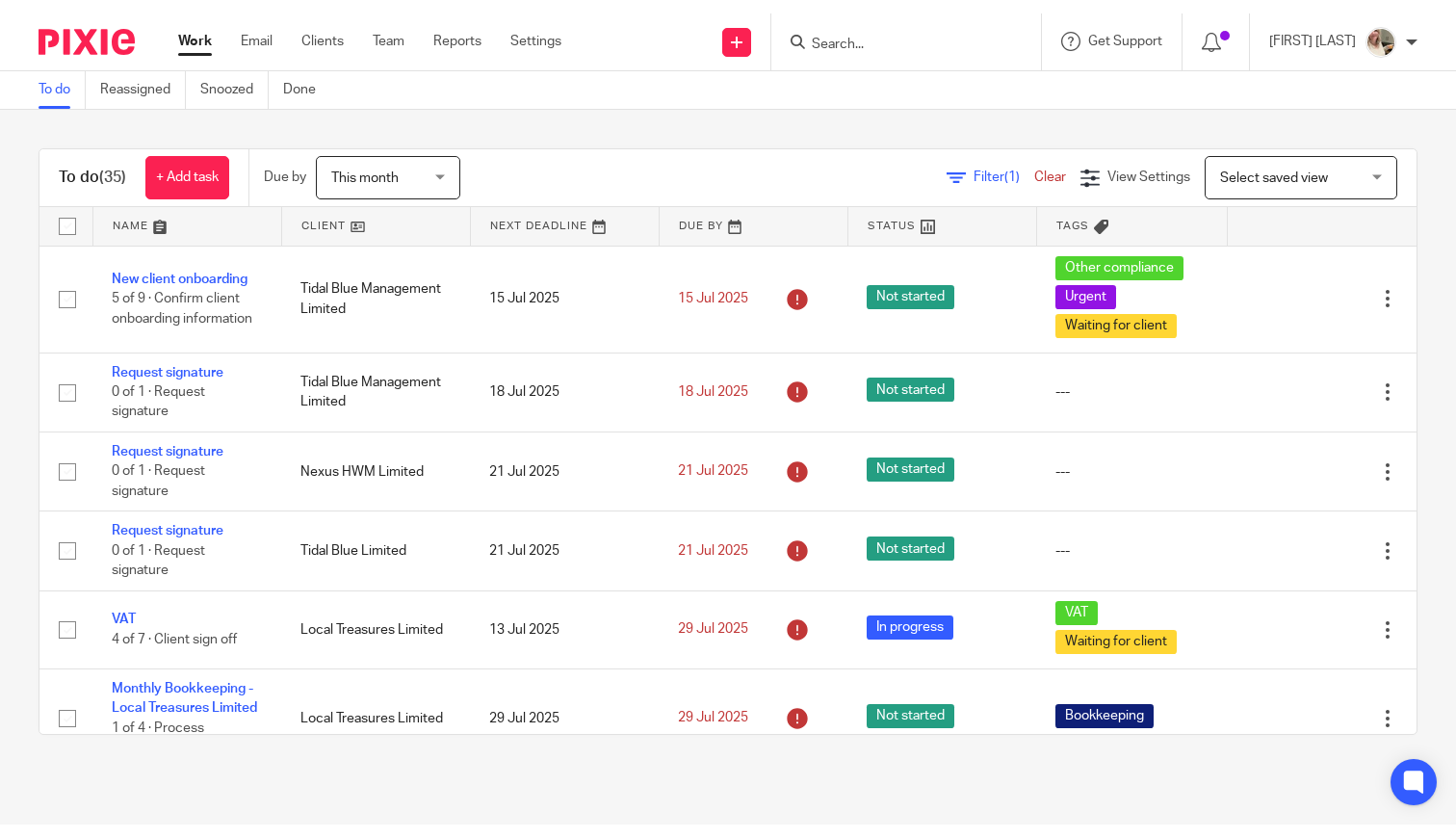 scroll, scrollTop: 0, scrollLeft: 0, axis: both 